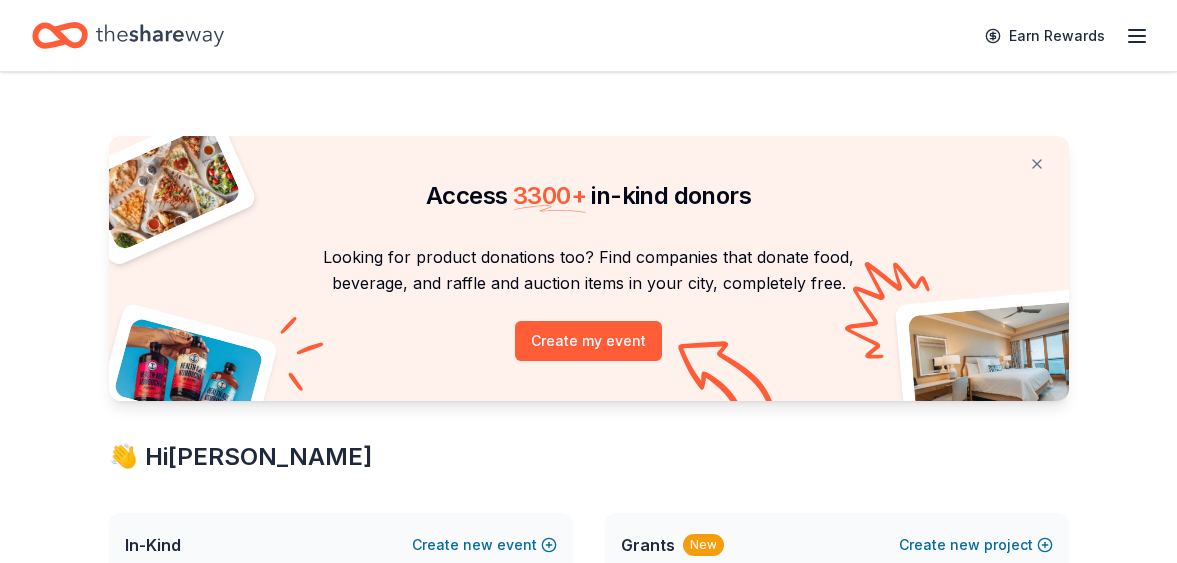 scroll, scrollTop: 0, scrollLeft: 0, axis: both 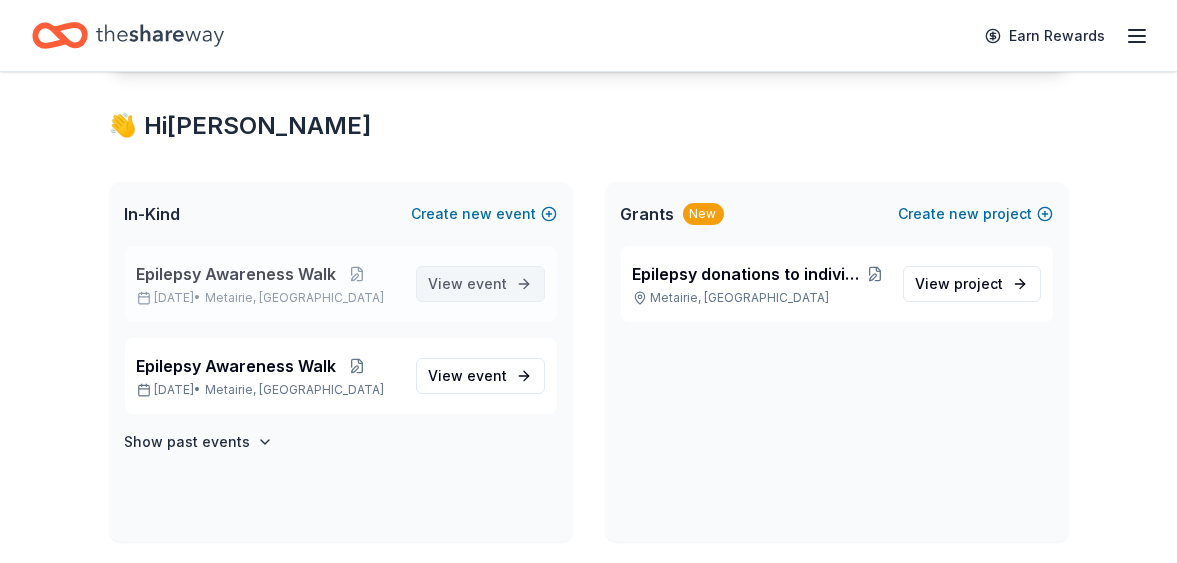 click on "View   event" at bounding box center (468, 284) 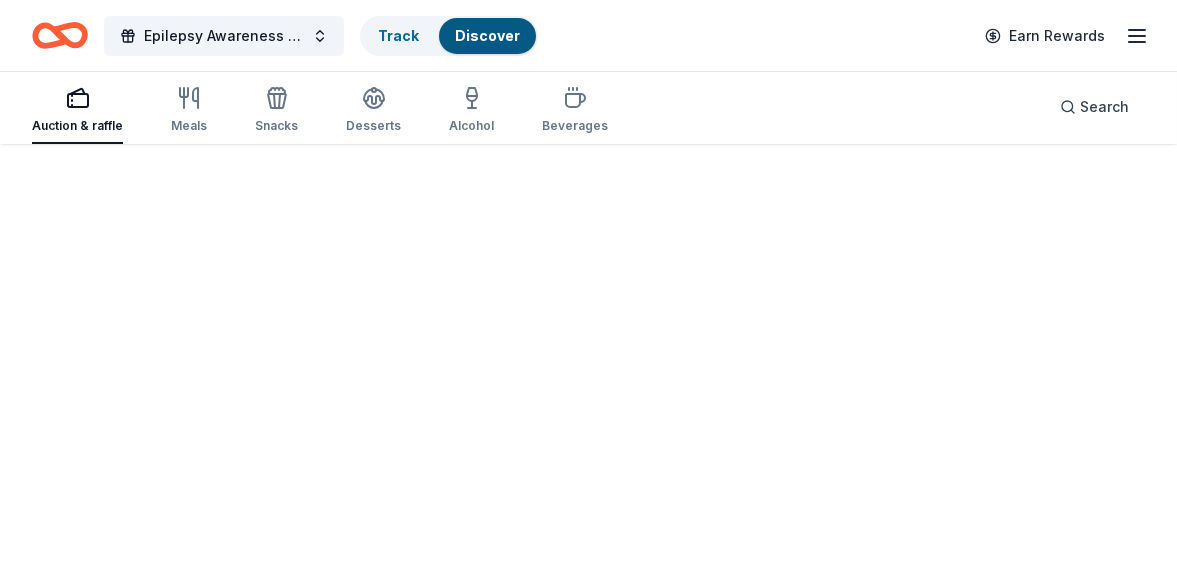 scroll, scrollTop: 0, scrollLeft: 0, axis: both 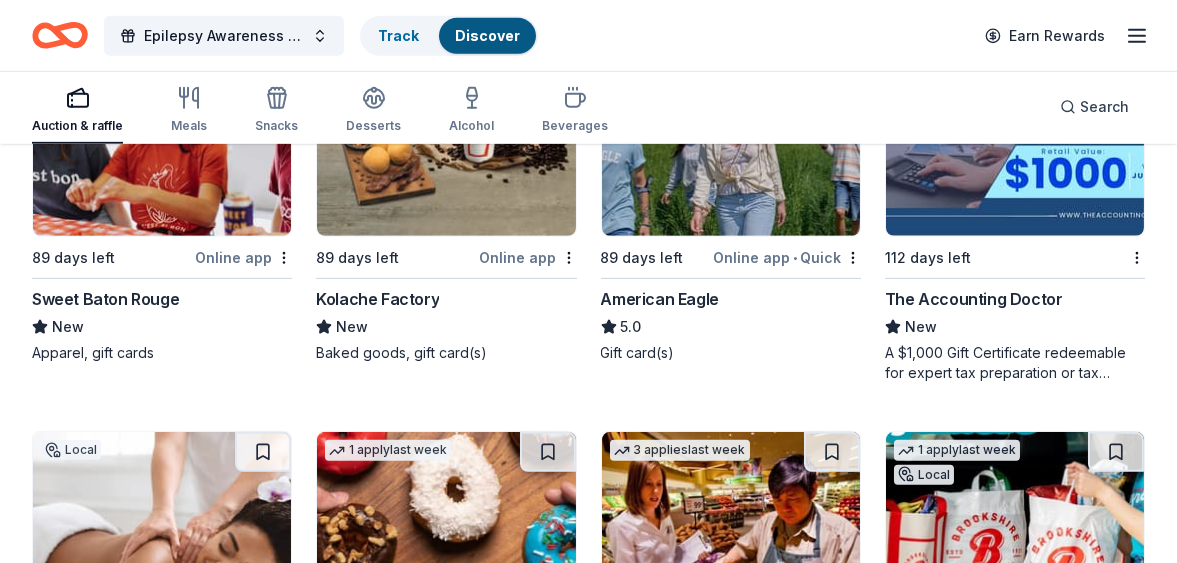 click at bounding box center [1015, 141] 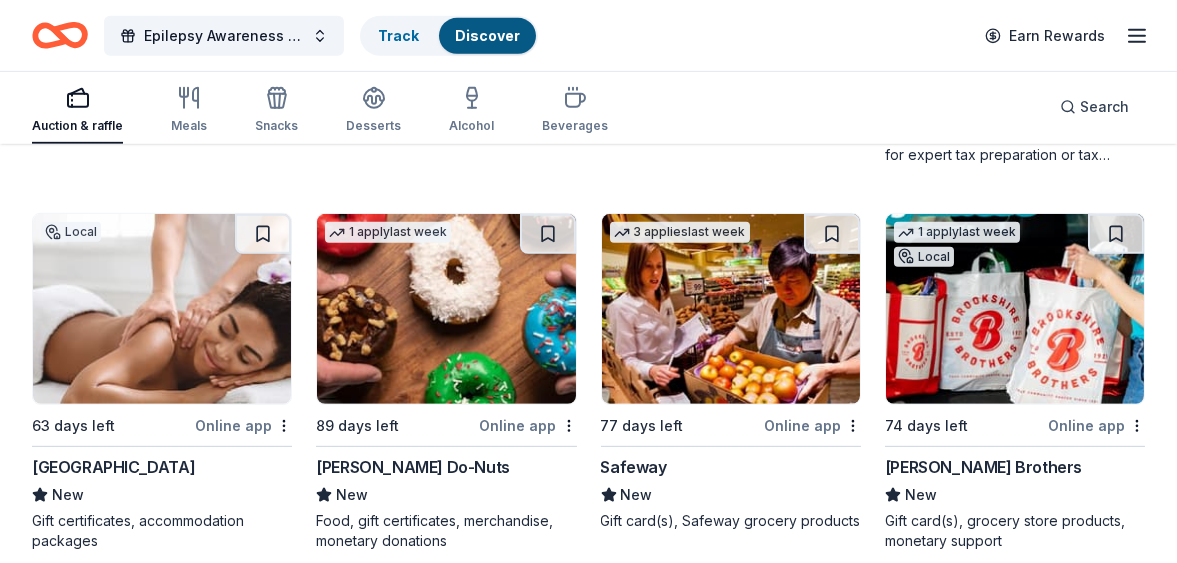 scroll, scrollTop: 3601, scrollLeft: 0, axis: vertical 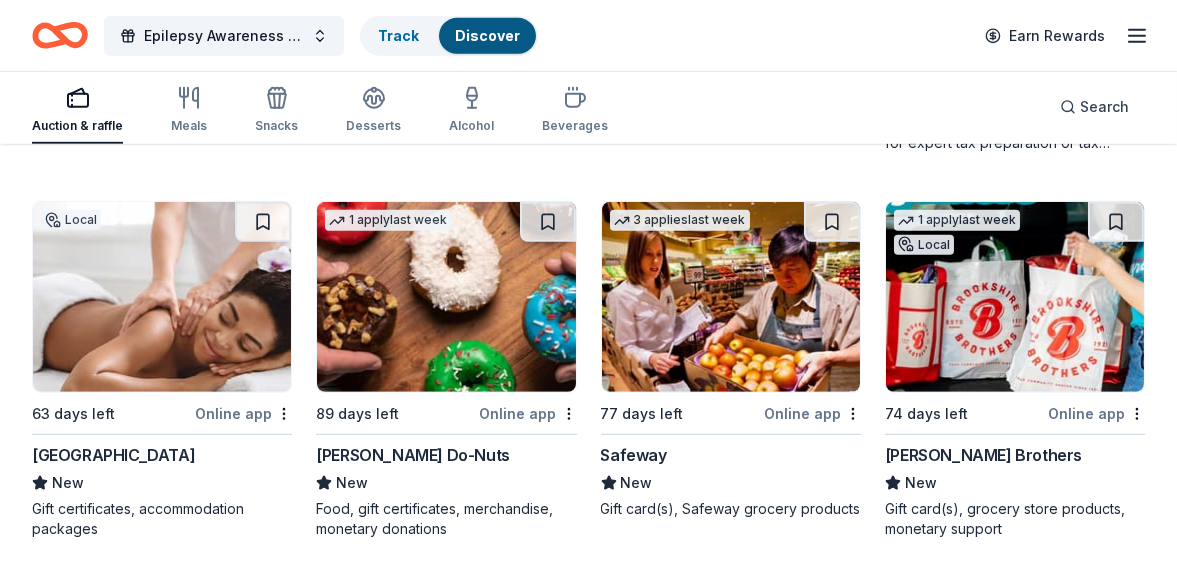 click on "Shipley Do-Nuts" at bounding box center (413, 455) 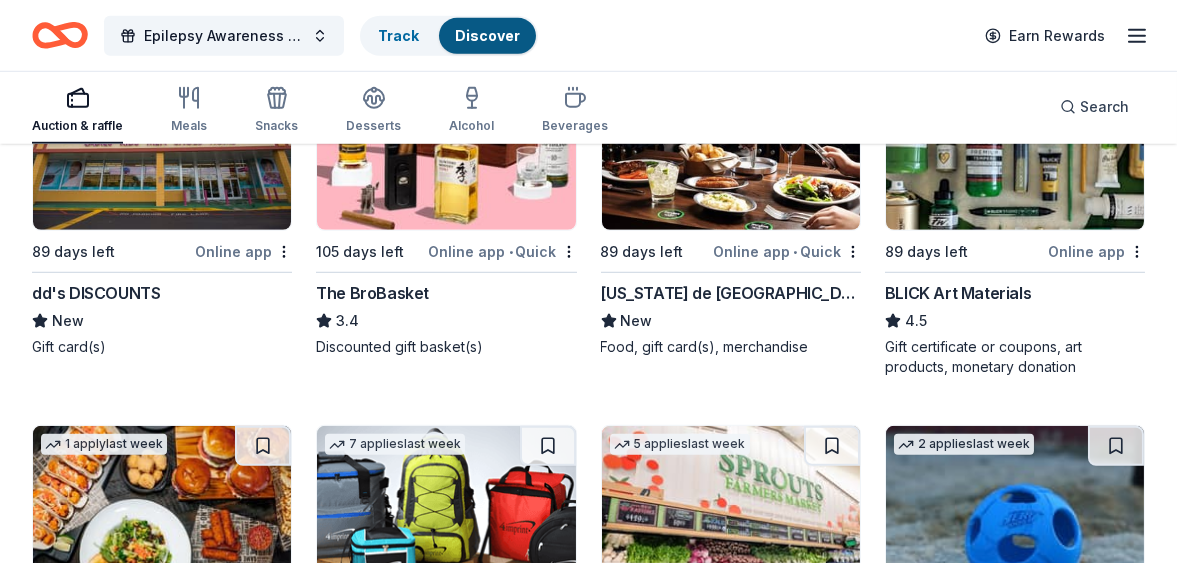 scroll, scrollTop: 4907, scrollLeft: 0, axis: vertical 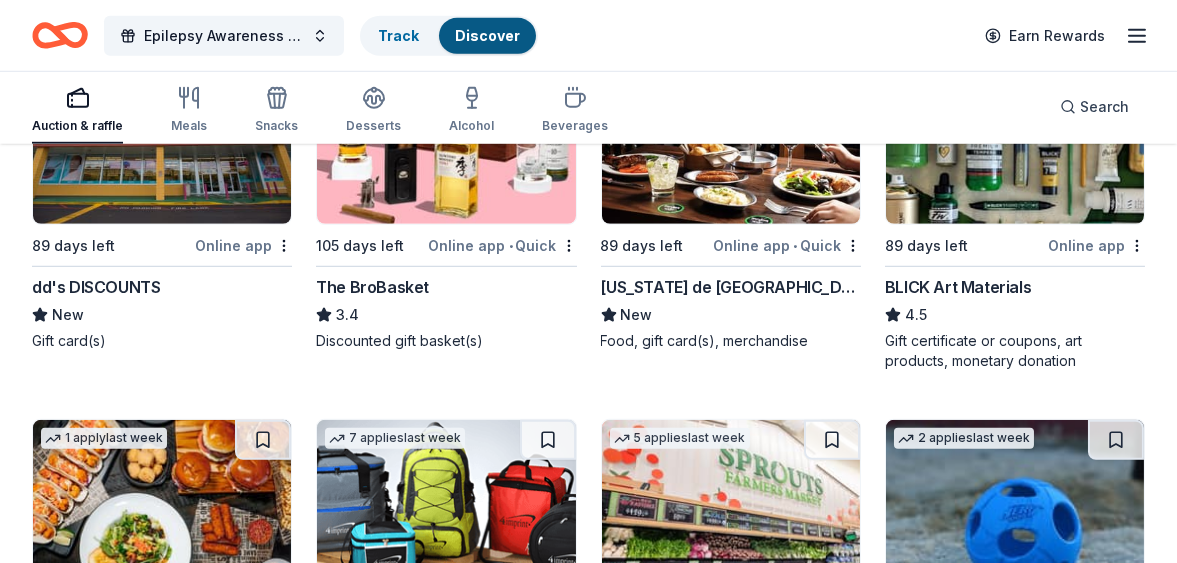 click on "Online app" at bounding box center (243, 245) 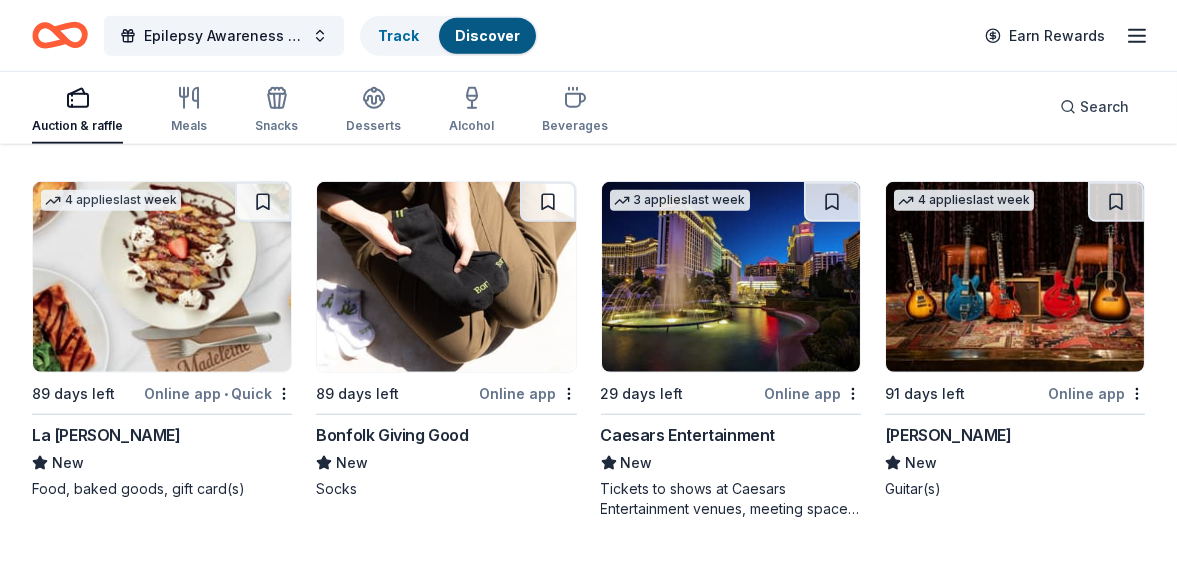 scroll, scrollTop: 5517, scrollLeft: 0, axis: vertical 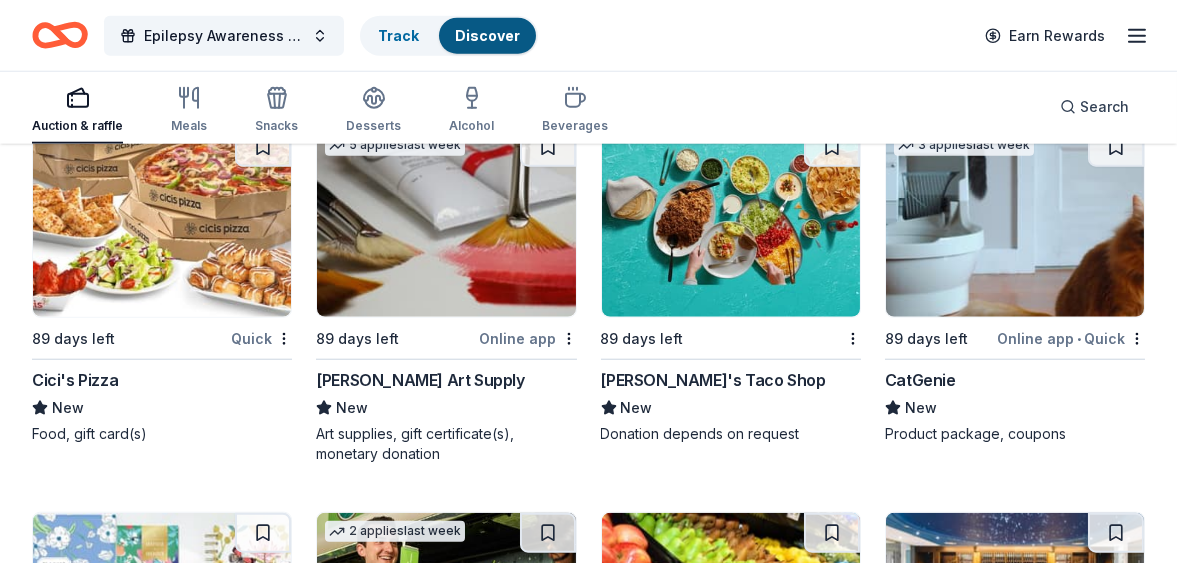 click on "Cici's Pizza" at bounding box center [75, 380] 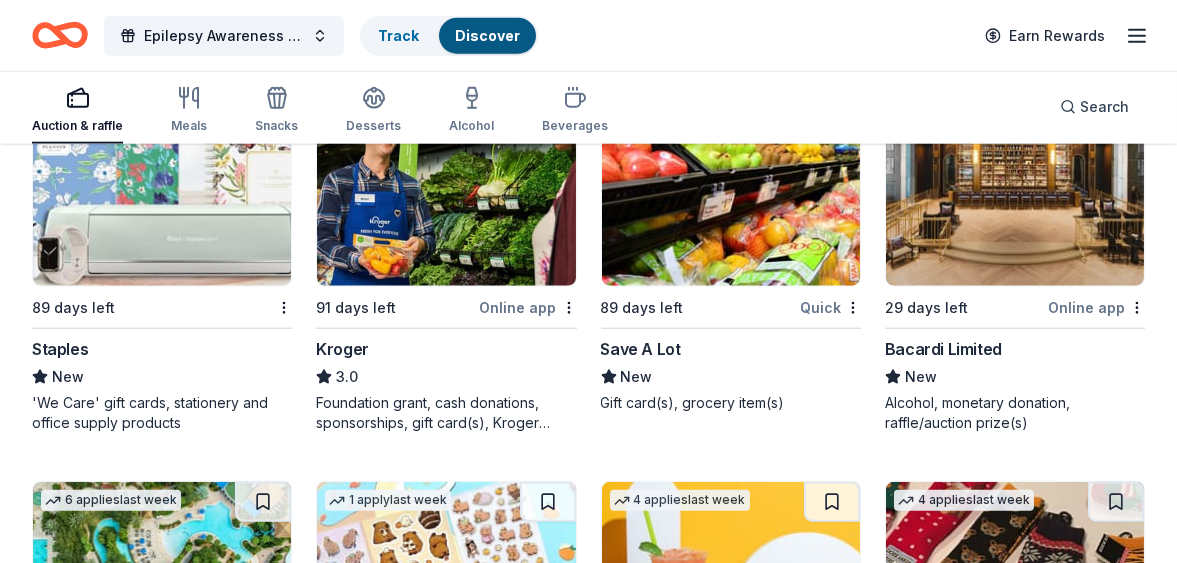 scroll, scrollTop: 7128, scrollLeft: 0, axis: vertical 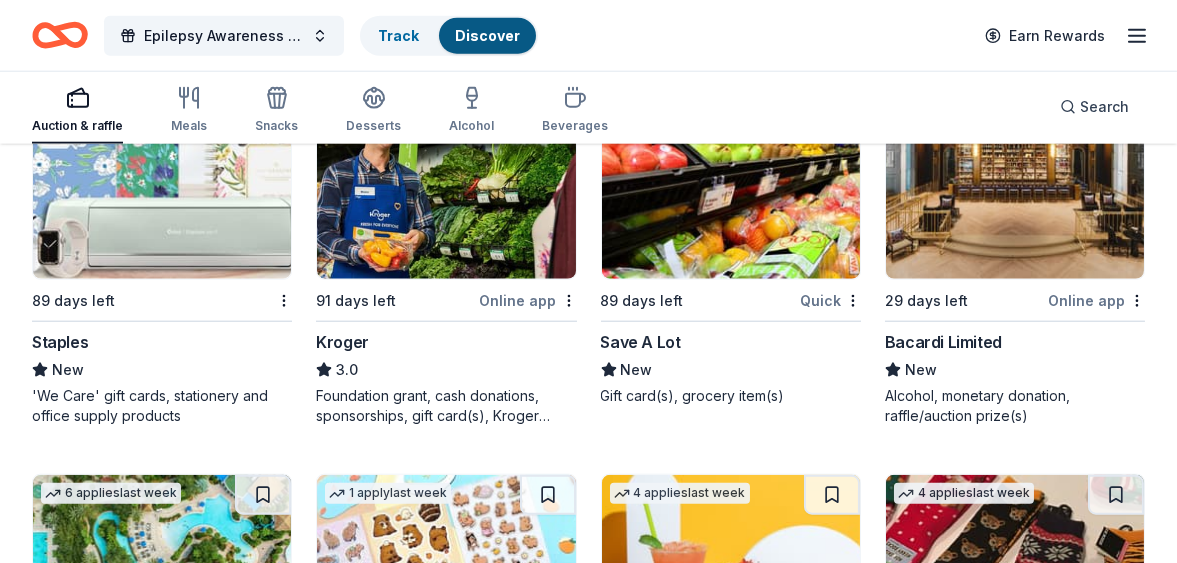 click on "Staples" at bounding box center (60, 342) 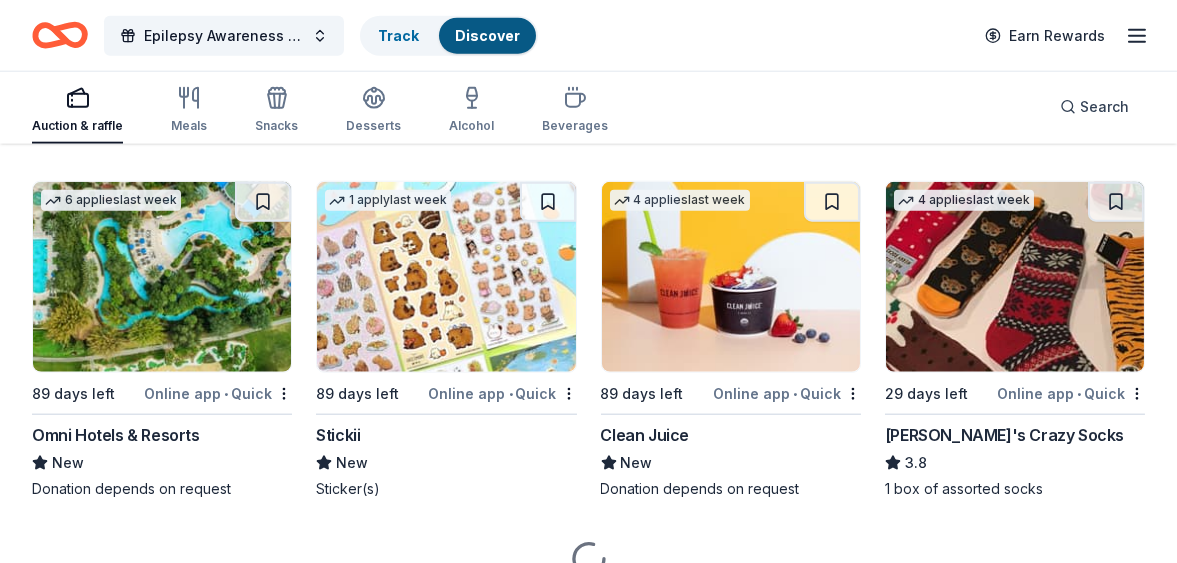 scroll, scrollTop: 7436, scrollLeft: 0, axis: vertical 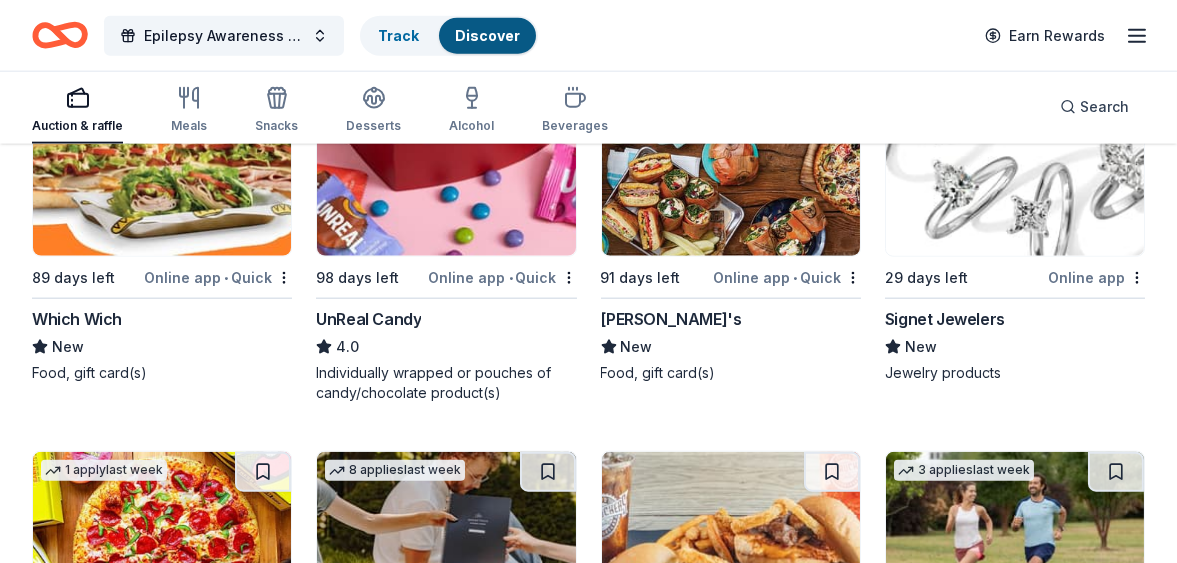 click on "Online app" at bounding box center (1096, 277) 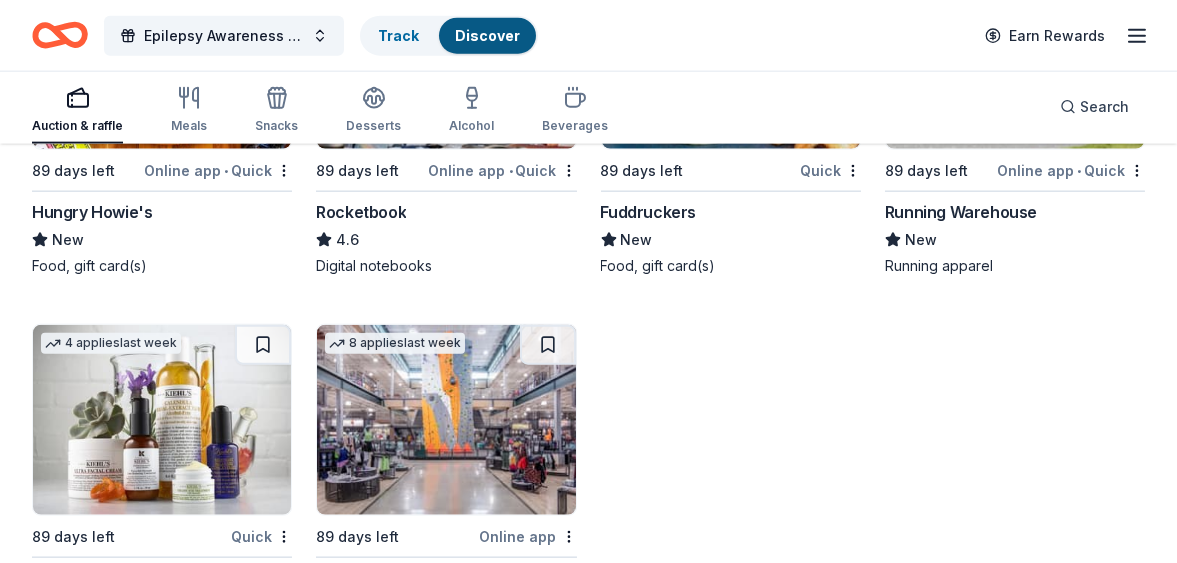 scroll, scrollTop: 8404, scrollLeft: 0, axis: vertical 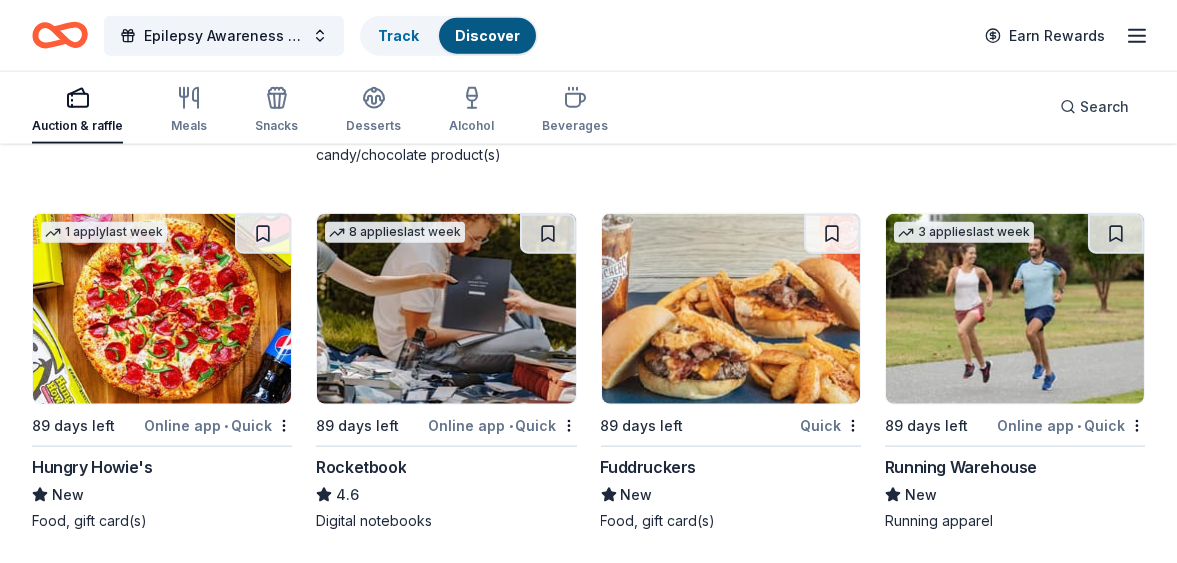 click on "Online app • Quick" at bounding box center [1071, 425] 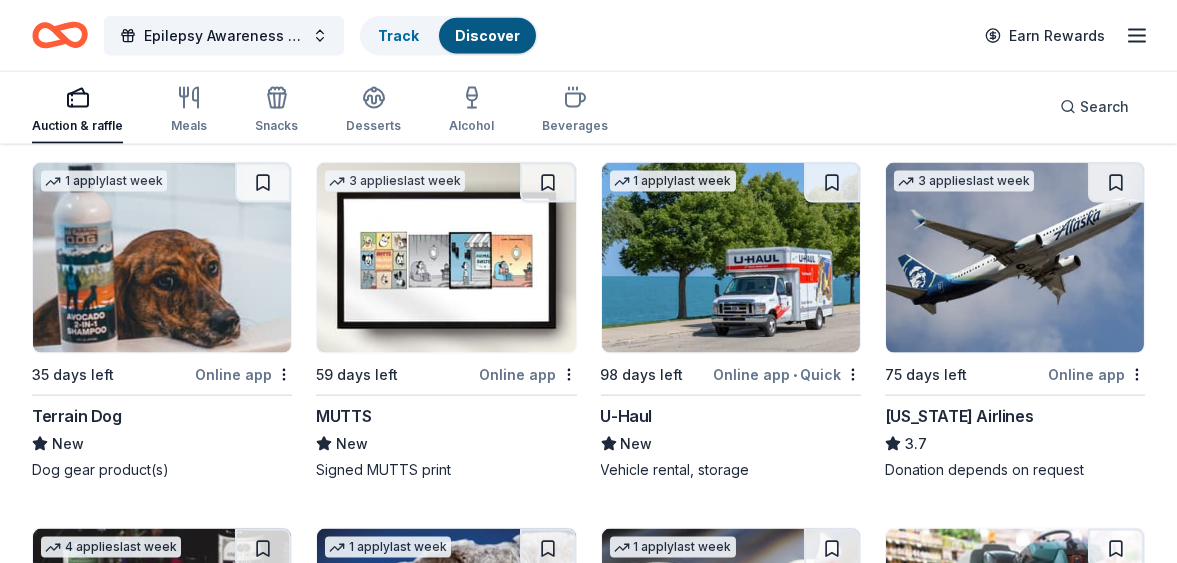 scroll, scrollTop: 8935, scrollLeft: 0, axis: vertical 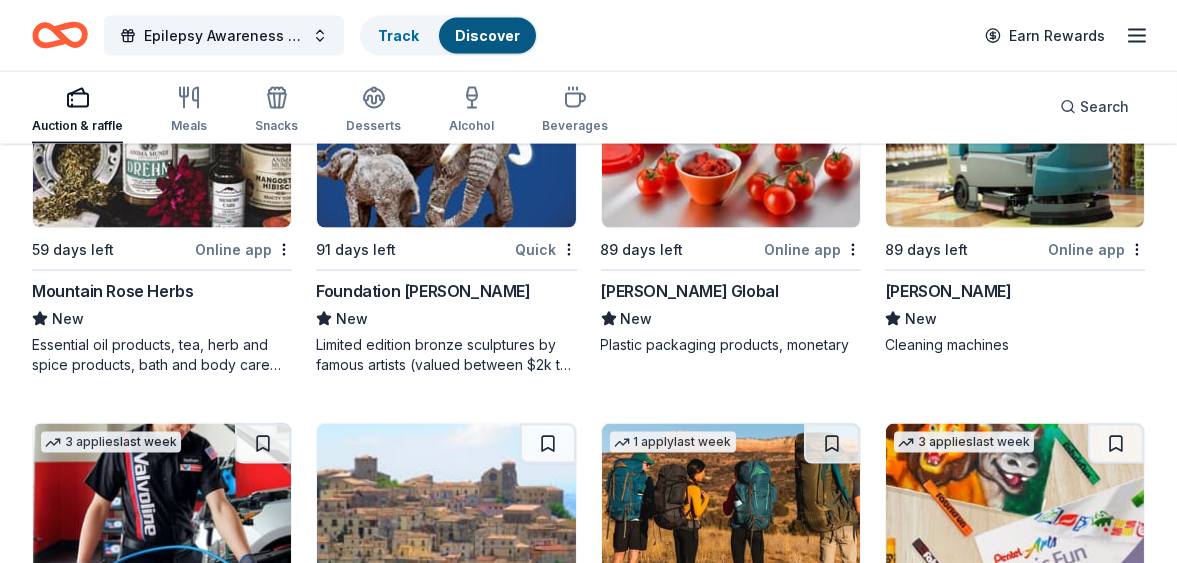 click on "Mountain Rose Herbs" at bounding box center [112, 291] 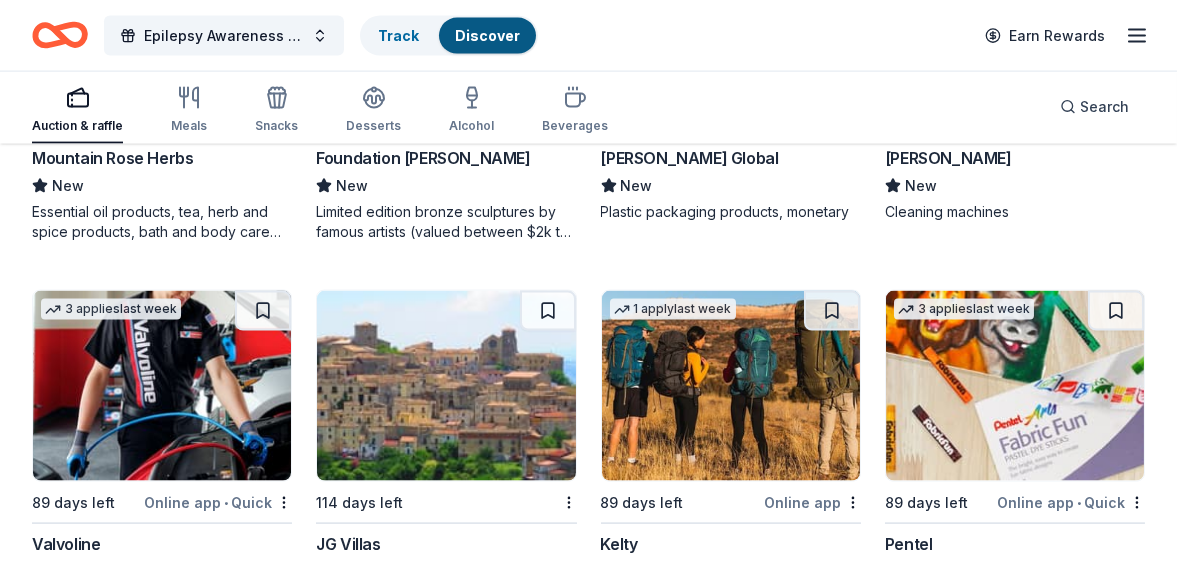 scroll, scrollTop: 9608, scrollLeft: 0, axis: vertical 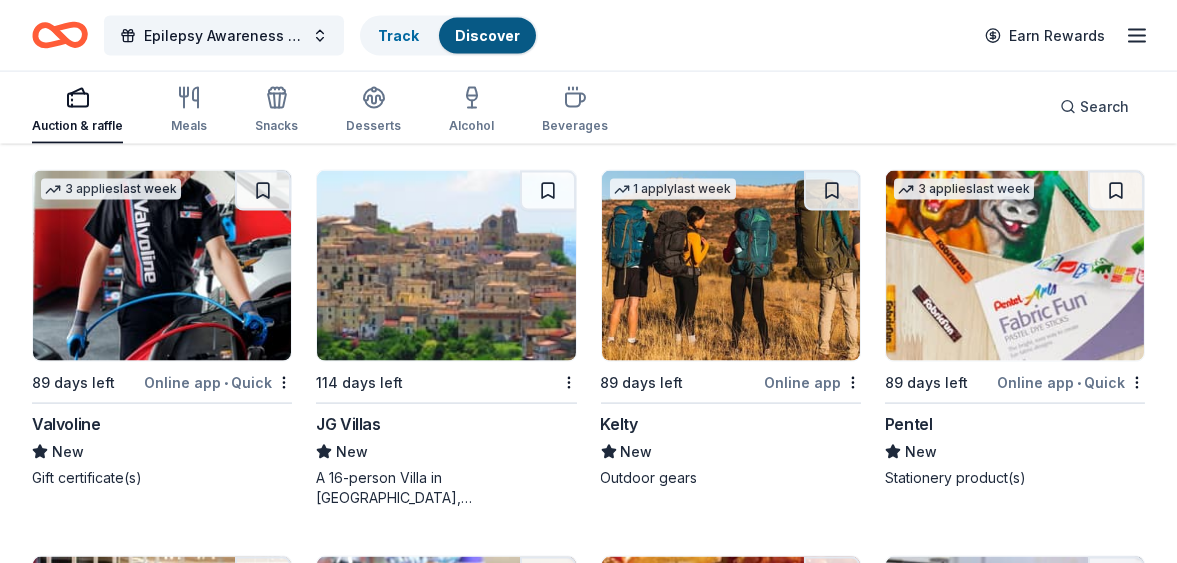 click on "Online app • Quick" at bounding box center (218, 382) 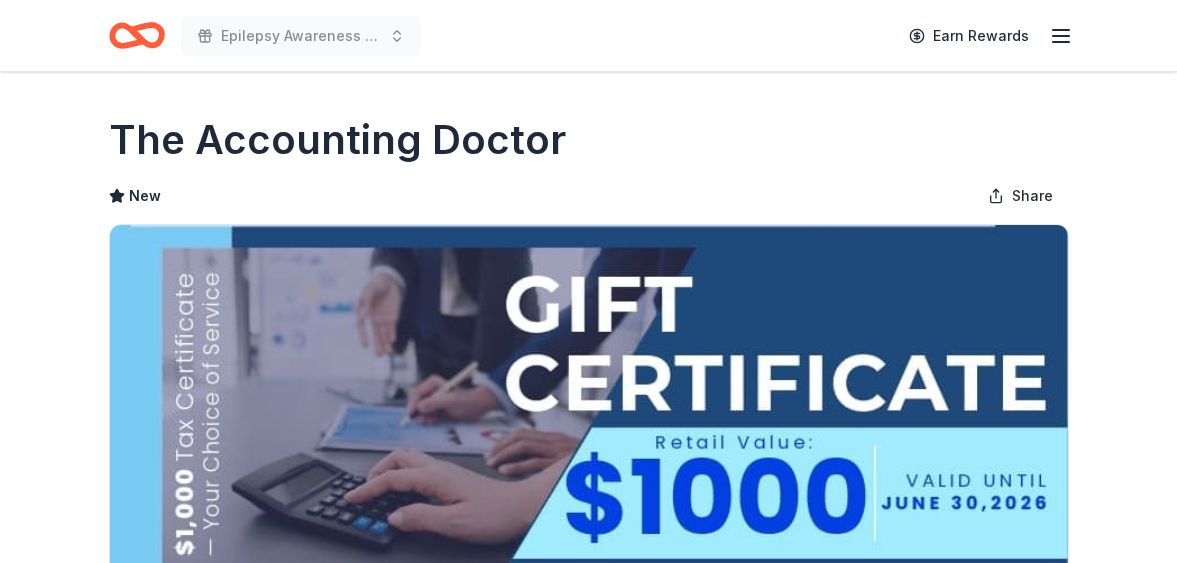 scroll, scrollTop: 0, scrollLeft: 0, axis: both 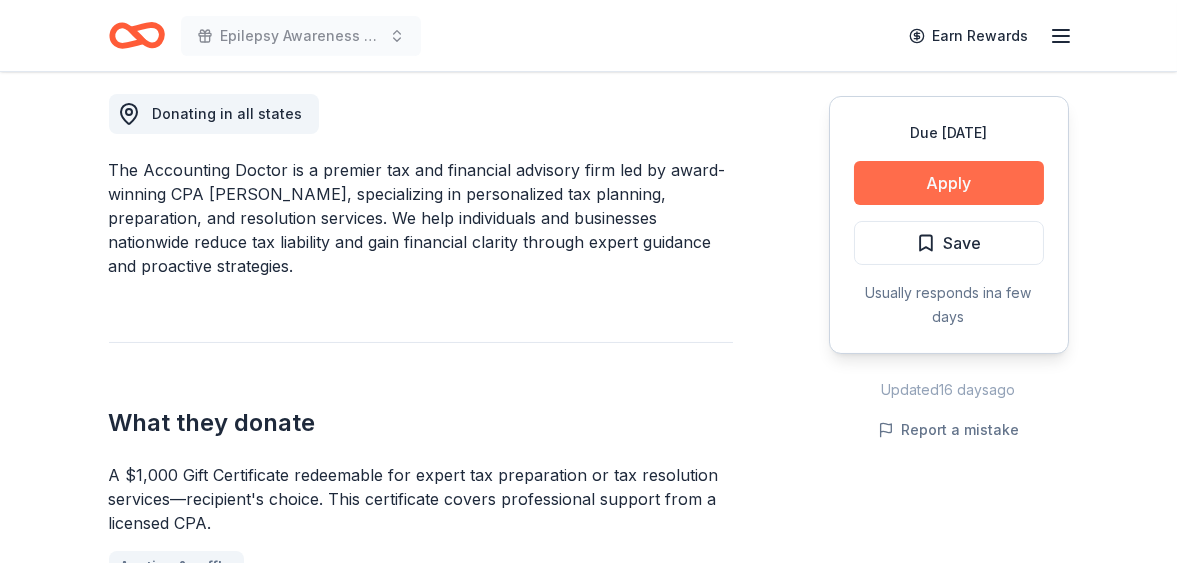 click on "Apply" at bounding box center [949, 183] 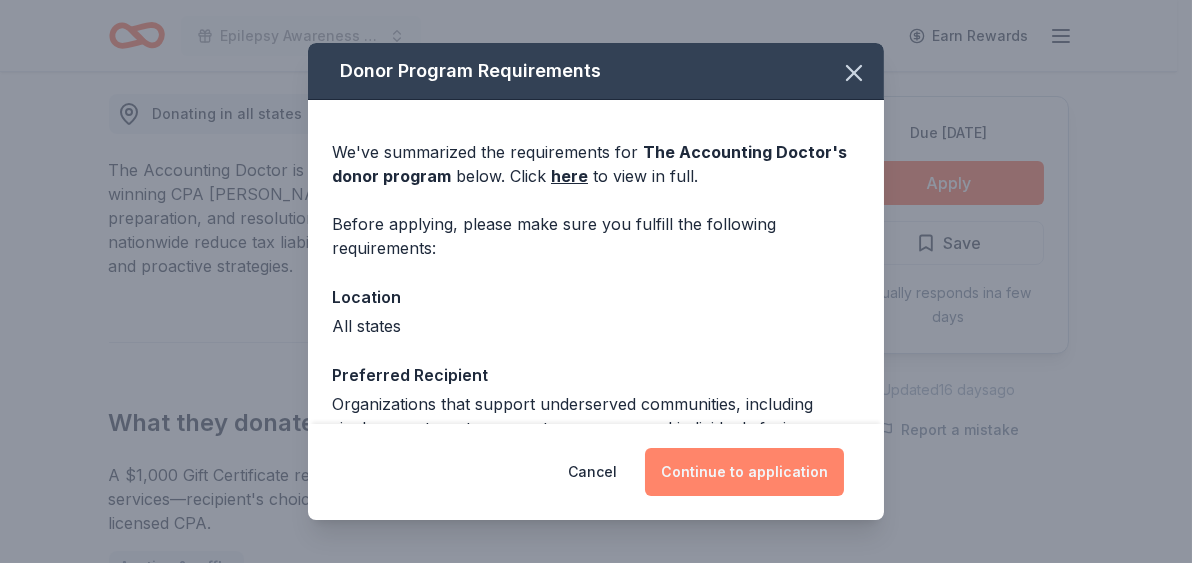 click on "Continue to application" at bounding box center (744, 472) 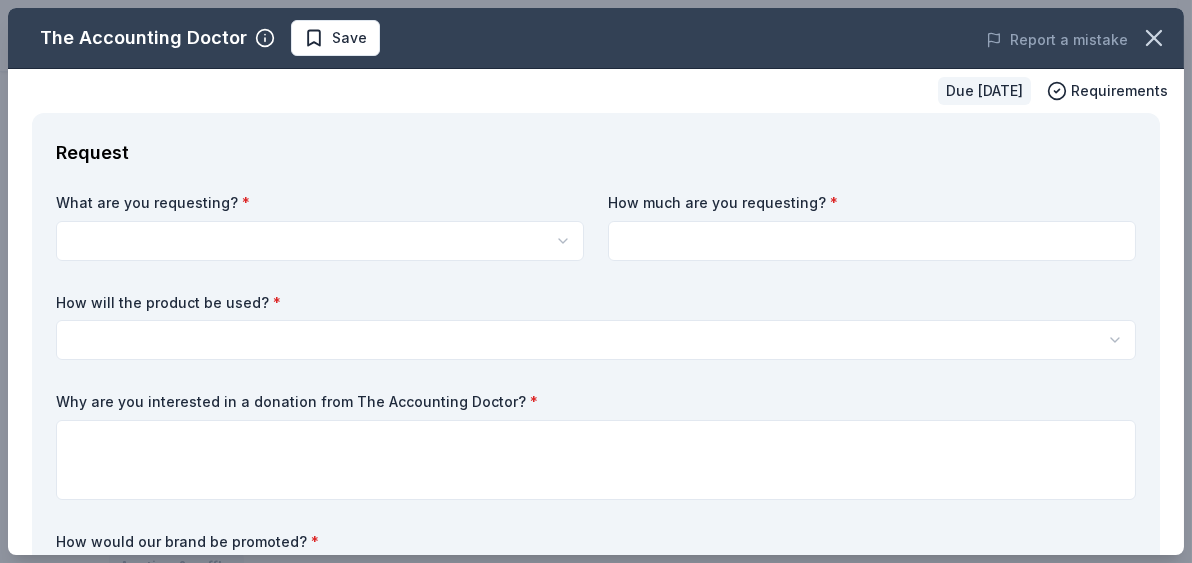 scroll, scrollTop: 0, scrollLeft: 0, axis: both 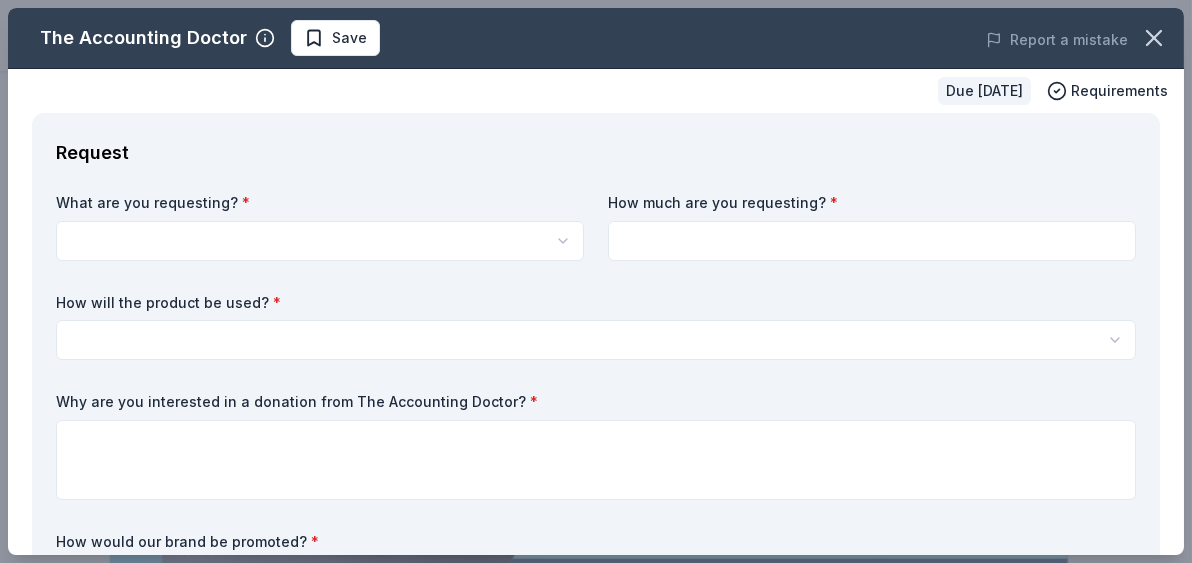 click on "Epilepsy Awareness Walk Earn Rewards Due in 112 days Share The Accounting Doctor New Share Donating in all states The Accounting Doctor is a premier tax and financial advisory firm led by award-winning CPA Adam Remis, specializing in personalized tax planning, preparation, and resolution services. We help individuals and businesses nationwide reduce tax liability and gain financial clarity through expert guidance and proactive strategies. What they donate A $1,000 Gift Certificate redeemable for expert tax preparation or tax resolution services—recipient's choice. This certificate covers professional support from a licensed CPA. Auction & raffle Donation is small & easy to send to guests Who they donate to  Preferred Organizations that support underserved communities, including single parents, veterans, entrepreneurs, and individuals facing financial hardship. We also prioritize causes focused on financial literacy, education, and economic empowerment. Education Military Poverty & Hunger Social Justice Save" at bounding box center (596, 281) 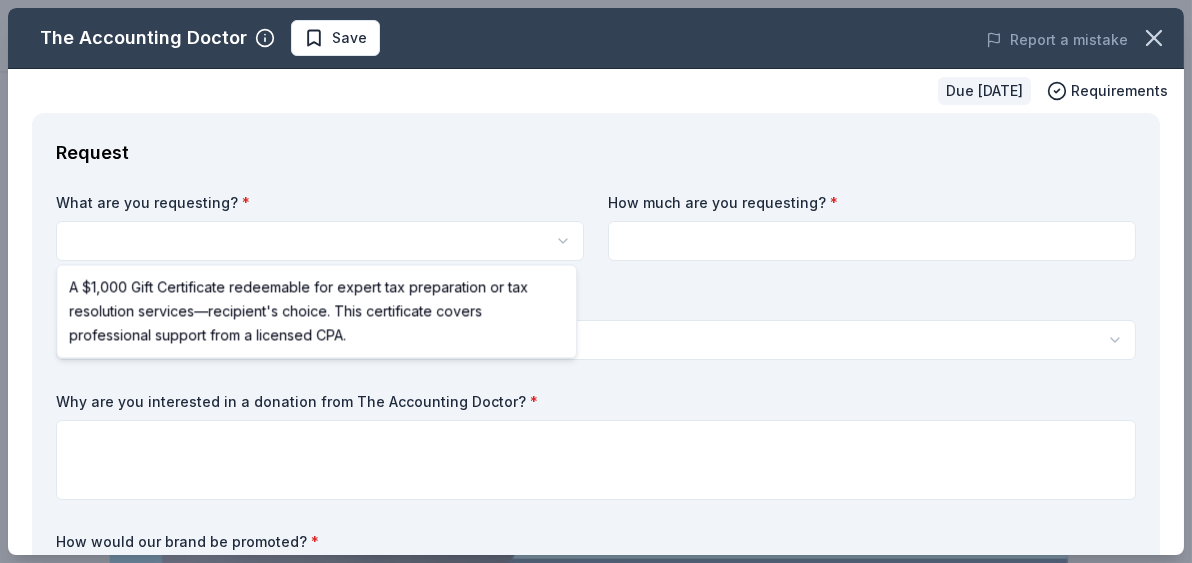 click on "Epilepsy Awareness Walk Save Apply Due in 112 days Share The Accounting Doctor New Share Donating in all states The Accounting Doctor is a premier tax and financial advisory firm led by award-winning CPA Adam Remis, specializing in personalized tax planning, preparation, and resolution services. We help individuals and businesses nationwide reduce tax liability and gain financial clarity through expert guidance and proactive strategies. What they donate A $1,000 Gift Certificate redeemable for expert tax preparation or tax resolution services—recipient's choice. This certificate covers professional support from a licensed CPA. Auction & raffle Donation is small & easy to send to guests Who they donate to  Preferred Organizations that support underserved communities, including single parents, veterans, entrepreneurs, and individuals facing financial hardship. We also prioritize causes focused on financial literacy, education, and economic empowerment. Education Military Poverty & Hunger Social Justice Apply" at bounding box center (596, 281) 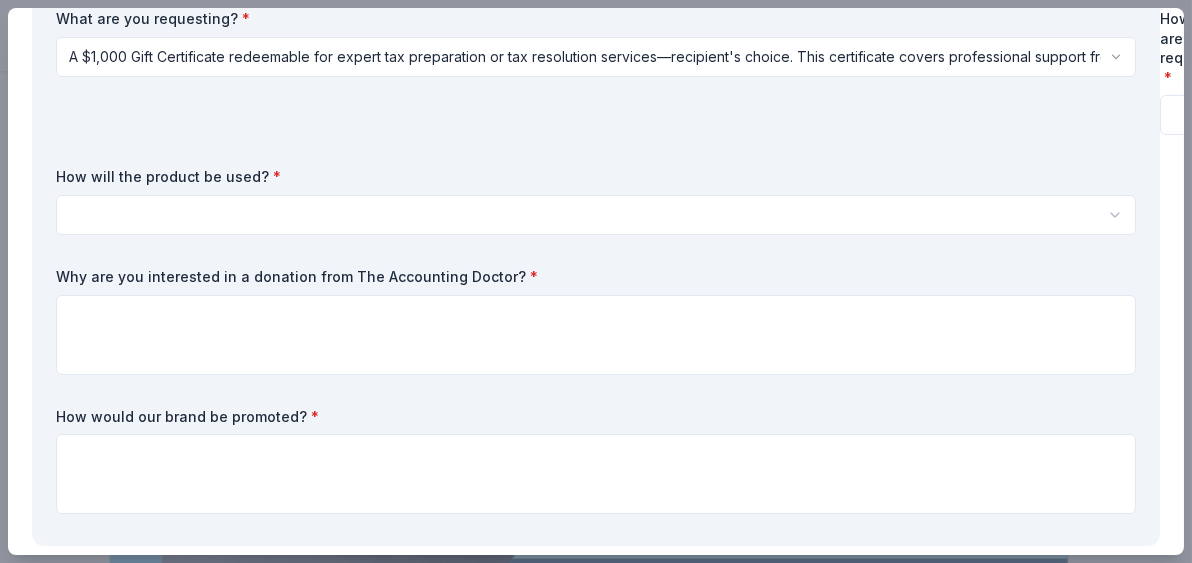 scroll, scrollTop: 193, scrollLeft: 0, axis: vertical 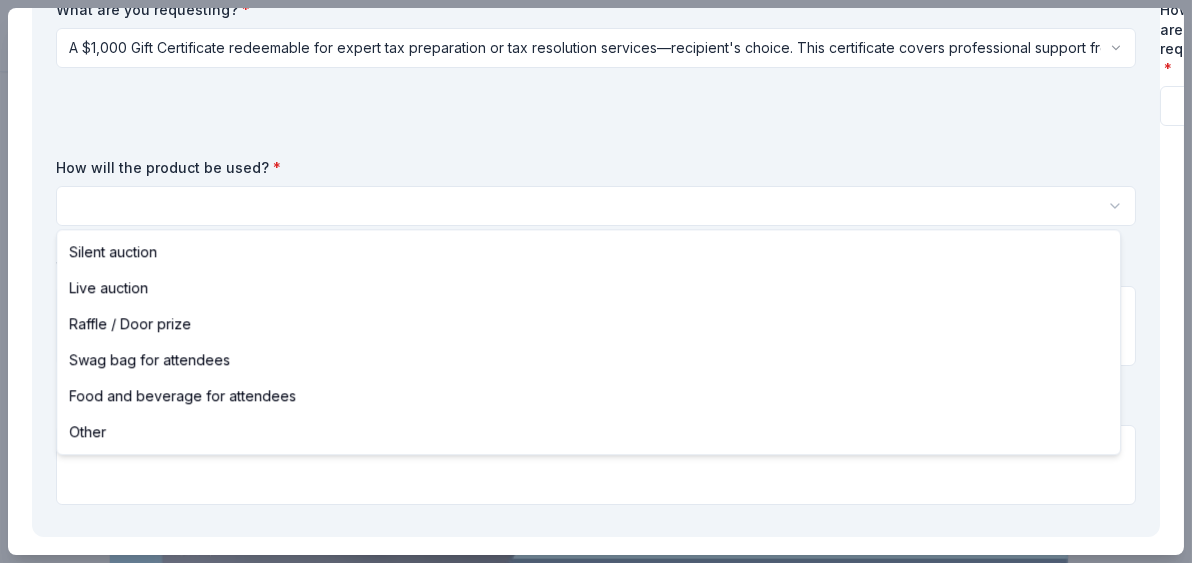 click on "Epilepsy Awareness Walk Save Apply Due in 112 days Share The Accounting Doctor New Share Donating in all states The Accounting Doctor is a premier tax and financial advisory firm led by award-winning CPA Adam Remis, specializing in personalized tax planning, preparation, and resolution services. We help individuals and businesses nationwide reduce tax liability and gain financial clarity through expert guidance and proactive strategies. What they donate A $1,000 Gift Certificate redeemable for expert tax preparation or tax resolution services—recipient's choice. This certificate covers professional support from a licensed CPA. Auction & raffle Donation is small & easy to send to guests Who they donate to  Preferred Organizations that support underserved communities, including single parents, veterans, entrepreneurs, and individuals facing financial hardship. We also prioritize causes focused on financial literacy, education, and economic empowerment. Education Military Poverty & Hunger Social Justice Apply" at bounding box center (596, 281) 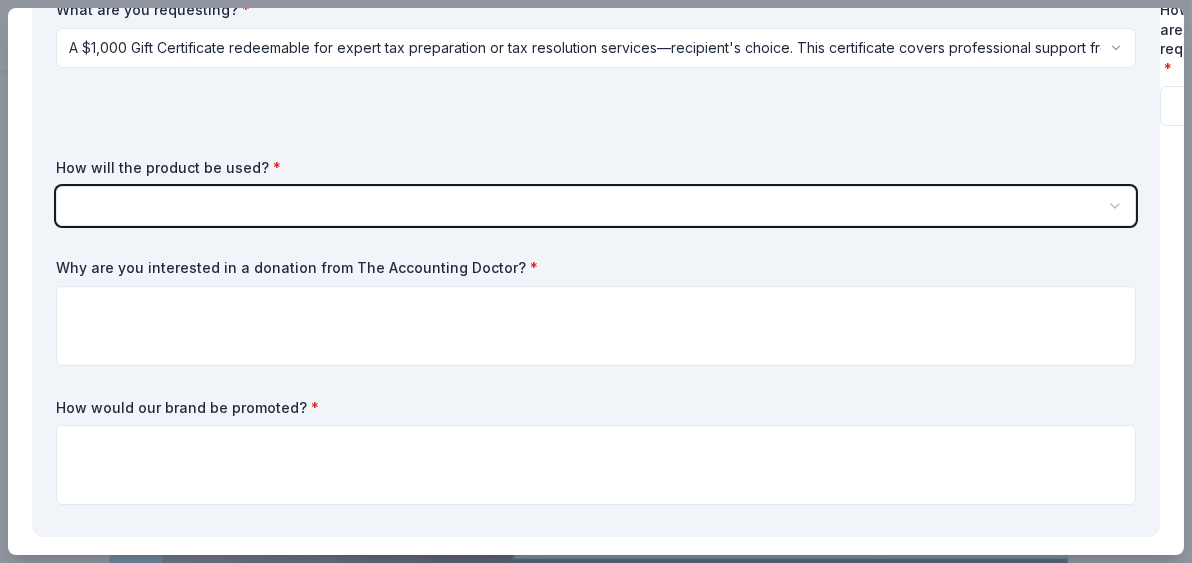 click on "Epilepsy Awareness Walk Save Apply Due in 112 days Share The Accounting Doctor New Share Donating in all states The Accounting Doctor is a premier tax and financial advisory firm led by award-winning CPA Adam Remis, specializing in personalized tax planning, preparation, and resolution services. We help individuals and businesses nationwide reduce tax liability and gain financial clarity through expert guidance and proactive strategies. What they donate A $1,000 Gift Certificate redeemable for expert tax preparation or tax resolution services—recipient's choice. This certificate covers professional support from a licensed CPA. Auction & raffle Donation is small & easy to send to guests Who they donate to  Preferred Organizations that support underserved communities, including single parents, veterans, entrepreneurs, and individuals facing financial hardship. We also prioritize causes focused on financial literacy, education, and economic empowerment. Education Military Poverty & Hunger Social Justice Apply" at bounding box center (596, 281) 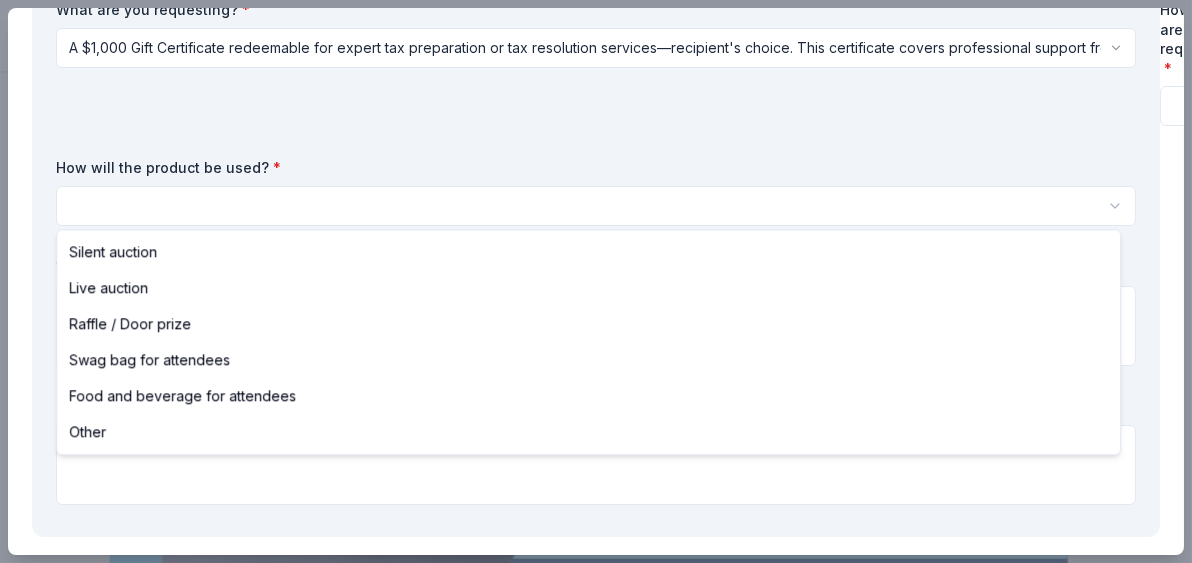 click on "Epilepsy Awareness Walk Save Apply Due in 112 days Share The Accounting Doctor New Share Donating in all states The Accounting Doctor is a premier tax and financial advisory firm led by award-winning CPA Adam Remis, specializing in personalized tax planning, preparation, and resolution services. We help individuals and businesses nationwide reduce tax liability and gain financial clarity through expert guidance and proactive strategies. What they donate A $1,000 Gift Certificate redeemable for expert tax preparation or tax resolution services—recipient's choice. This certificate covers professional support from a licensed CPA. Auction & raffle Donation is small & easy to send to guests Who they donate to  Preferred Organizations that support underserved communities, including single parents, veterans, entrepreneurs, and individuals facing financial hardship. We also prioritize causes focused on financial literacy, education, and economic empowerment. Education Military Poverty & Hunger Social Justice Apply" at bounding box center (596, 281) 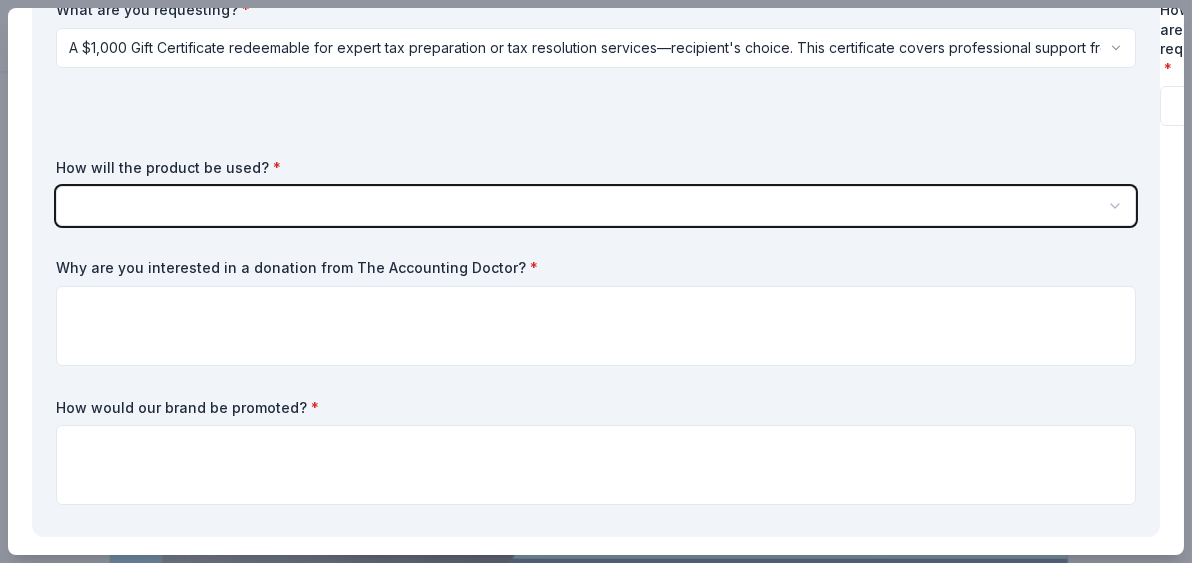 click on "Epilepsy Awareness Walk Save Apply Due in 112 days Share The Accounting Doctor New Share Donating in all states The Accounting Doctor is a premier tax and financial advisory firm led by award-winning CPA Adam Remis, specializing in personalized tax planning, preparation, and resolution services. We help individuals and businesses nationwide reduce tax liability and gain financial clarity through expert guidance and proactive strategies. What they donate A $1,000 Gift Certificate redeemable for expert tax preparation or tax resolution services—recipient's choice. This certificate covers professional support from a licensed CPA. Auction & raffle Donation is small & easy to send to guests Who they donate to  Preferred Organizations that support underserved communities, including single parents, veterans, entrepreneurs, and individuals facing financial hardship. We also prioritize causes focused on financial literacy, education, and economic empowerment. Education Military Poverty & Hunger Social Justice Apply" at bounding box center (596, 281) 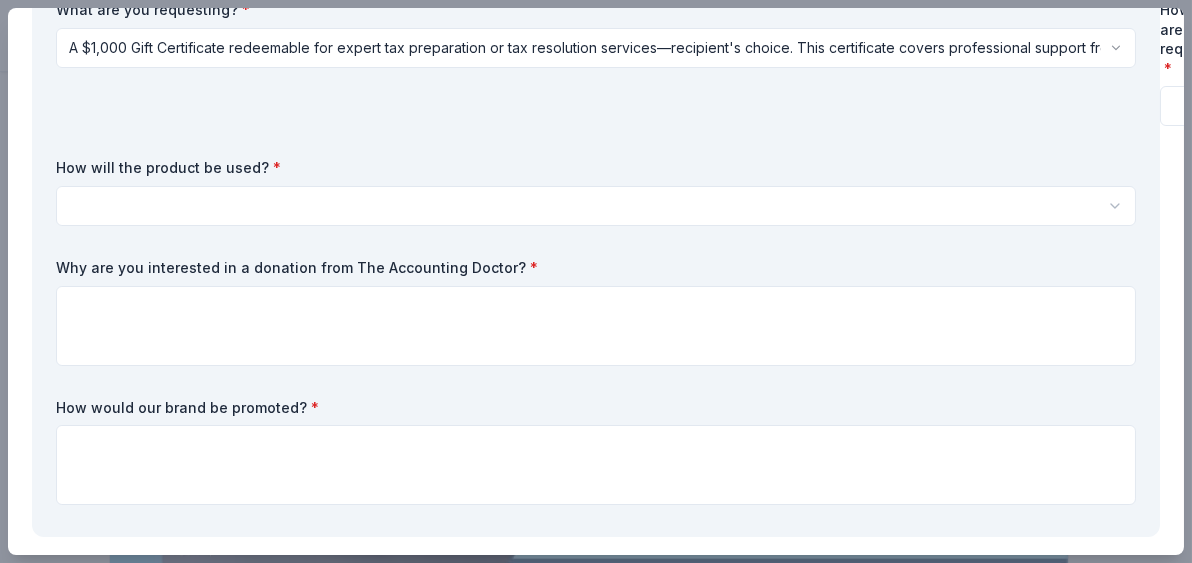 click on "Epilepsy Awareness Walk Save Apply Due in 112 days Share The Accounting Doctor New Share Donating in all states The Accounting Doctor is a premier tax and financial advisory firm led by award-winning CPA Adam Remis, specializing in personalized tax planning, preparation, and resolution services. We help individuals and businesses nationwide reduce tax liability and gain financial clarity through expert guidance and proactive strategies. What they donate A $1,000 Gift Certificate redeemable for expert tax preparation or tax resolution services—recipient's choice. This certificate covers professional support from a licensed CPA. Auction & raffle Donation is small & easy to send to guests Who they donate to  Preferred Organizations that support underserved communities, including single parents, veterans, entrepreneurs, and individuals facing financial hardship. We also prioritize causes focused on financial literacy, education, and economic empowerment. Education Military Poverty & Hunger Social Justice Apply" at bounding box center (596, 281) 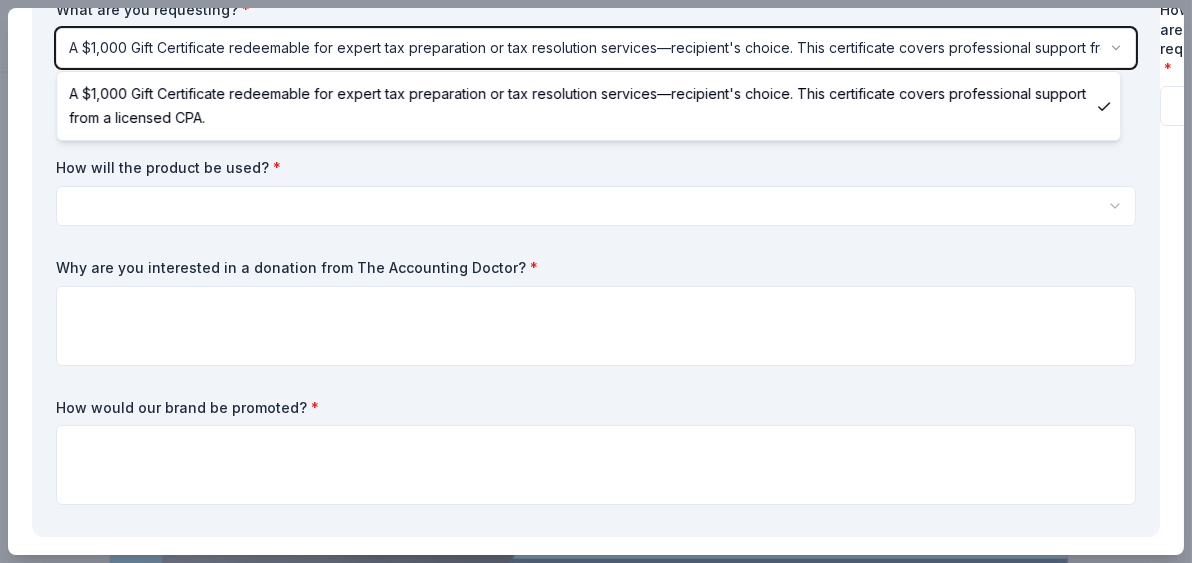 click on "Epilepsy Awareness Walk Save Apply Due in 112 days Share The Accounting Doctor New Share Donating in all states The Accounting Doctor is a premier tax and financial advisory firm led by award-winning CPA Adam Remis, specializing in personalized tax planning, preparation, and resolution services. We help individuals and businesses nationwide reduce tax liability and gain financial clarity through expert guidance and proactive strategies. What they donate A $1,000 Gift Certificate redeemable for expert tax preparation or tax resolution services—recipient's choice. This certificate covers professional support from a licensed CPA. Auction & raffle Donation is small & easy to send to guests Who they donate to  Preferred Organizations that support underserved communities, including single parents, veterans, entrepreneurs, and individuals facing financial hardship. We also prioritize causes focused on financial literacy, education, and economic empowerment. Education Military Poverty & Hunger Social Justice Apply" at bounding box center [596, 281] 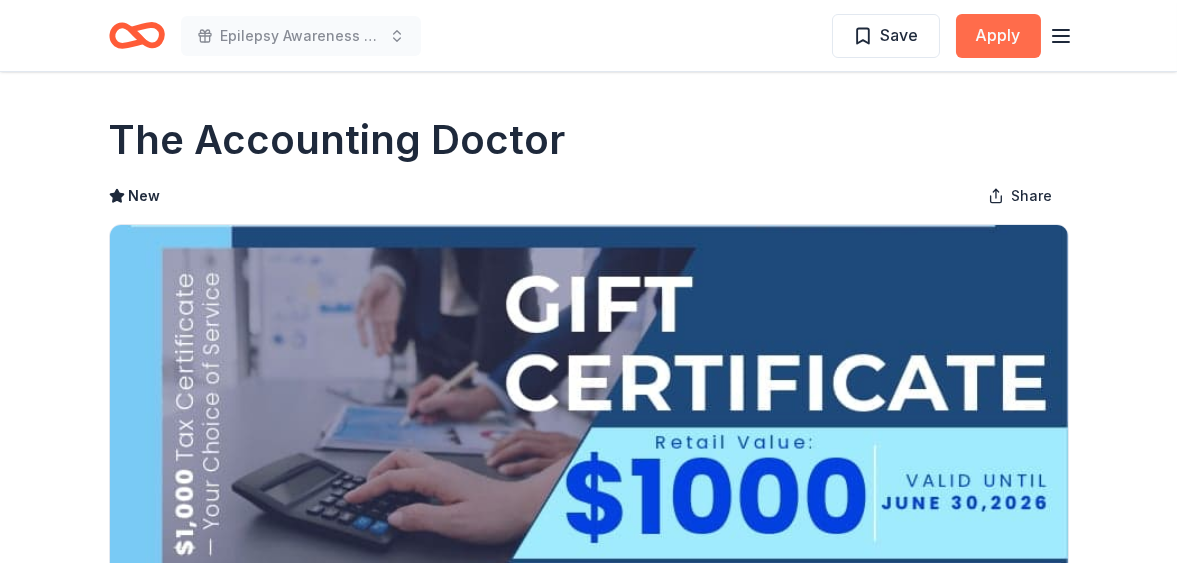 click on "Apply" at bounding box center (998, 36) 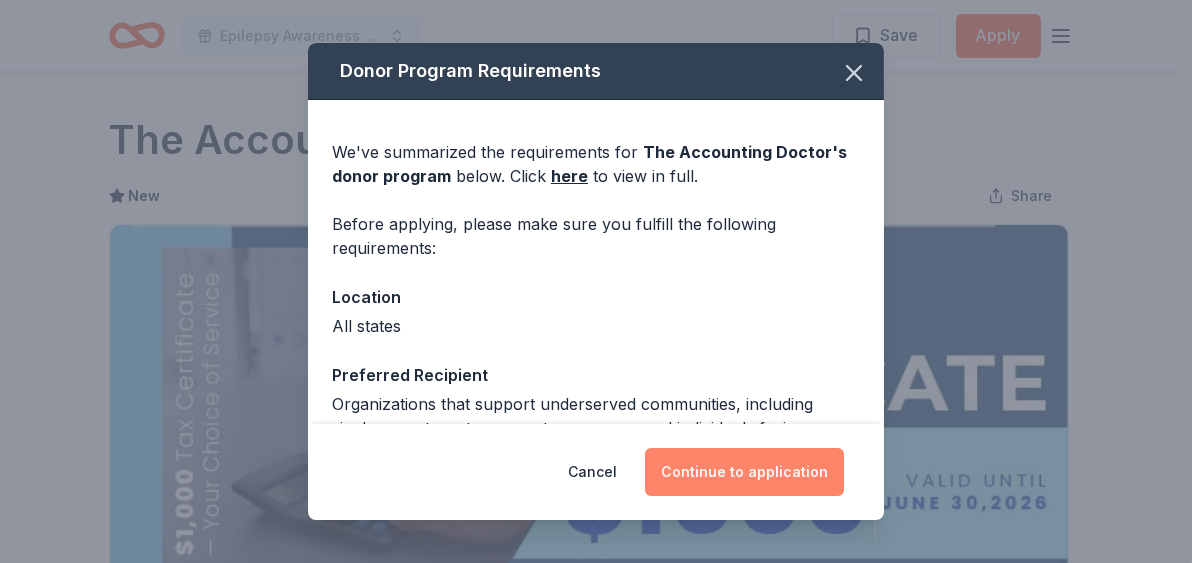 click on "Continue to application" at bounding box center (744, 472) 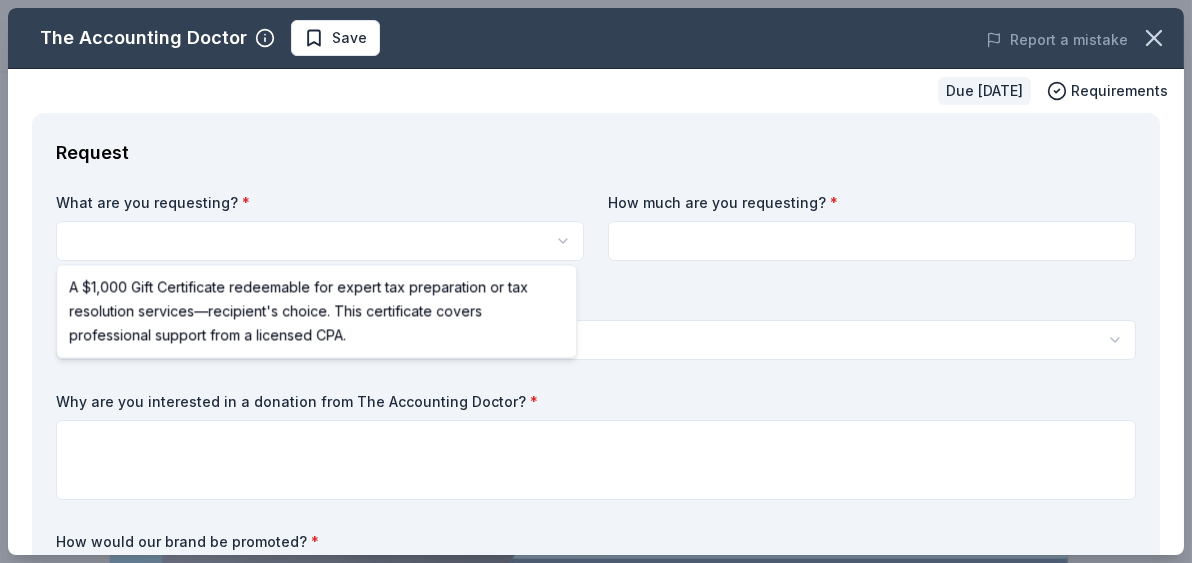 click on "Epilepsy Awareness Walk Save Apply Due in 112 days Share The Accounting Doctor New Share Donating in all states The Accounting Doctor is a premier tax and financial advisory firm led by award-winning CPA Adam Remis, specializing in personalized tax planning, preparation, and resolution services. We help individuals and businesses nationwide reduce tax liability and gain financial clarity through expert guidance and proactive strategies. What they donate A $1,000 Gift Certificate redeemable for expert tax preparation or tax resolution services—recipient's choice. This certificate covers professional support from a licensed CPA. Auction & raffle Donation is small & easy to send to guests Who they donate to  Preferred Organizations that support underserved communities, including single parents, veterans, entrepreneurs, and individuals facing financial hardship. We also prioritize causes focused on financial literacy, education, and economic empowerment. Education Military Poverty & Hunger Social Justice Apply" at bounding box center (596, 281) 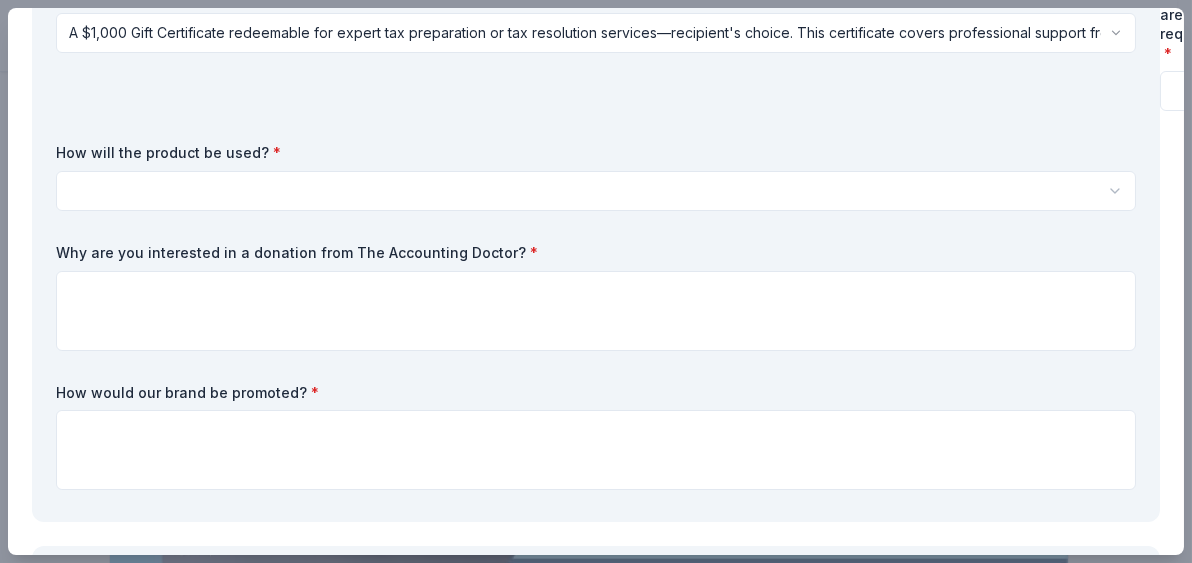 scroll, scrollTop: 232, scrollLeft: 0, axis: vertical 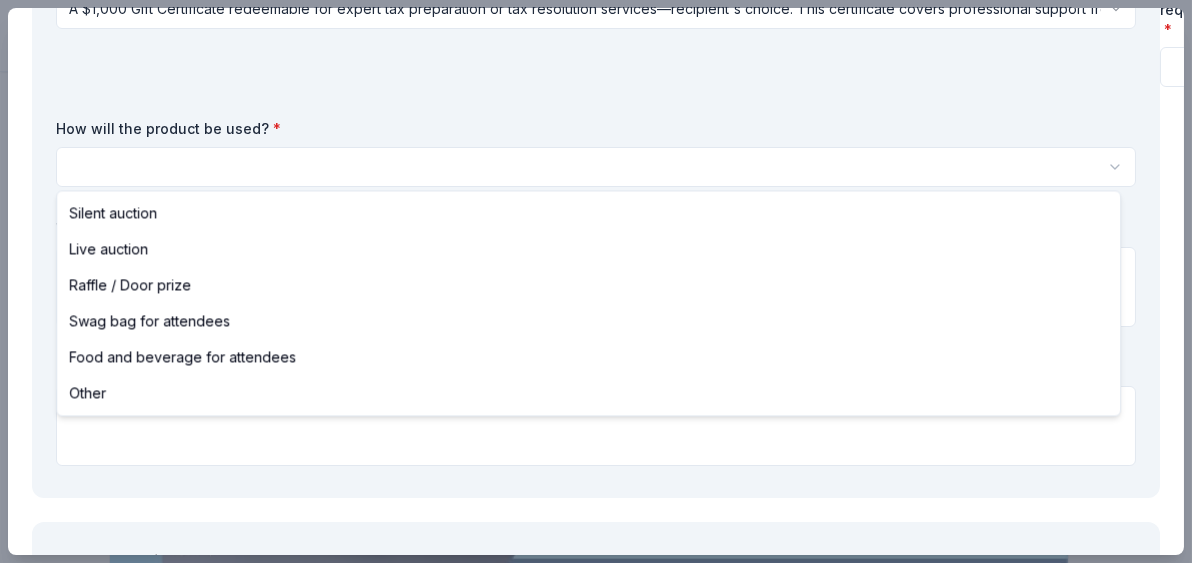 click on "Epilepsy Awareness Walk Save Apply Due in 112 days Share The Accounting Doctor New Share Donating in all states The Accounting Doctor is a premier tax and financial advisory firm led by award-winning CPA Adam Remis, specializing in personalized tax planning, preparation, and resolution services. We help individuals and businesses nationwide reduce tax liability and gain financial clarity through expert guidance and proactive strategies. What they donate A $1,000 Gift Certificate redeemable for expert tax preparation or tax resolution services—recipient's choice. This certificate covers professional support from a licensed CPA. Auction & raffle Donation is small & easy to send to guests Who they donate to  Preferred Organizations that support underserved communities, including single parents, veterans, entrepreneurs, and individuals facing financial hardship. We also prioritize causes focused on financial literacy, education, and economic empowerment. Education Military Poverty & Hunger Social Justice Apply" at bounding box center (596, 281) 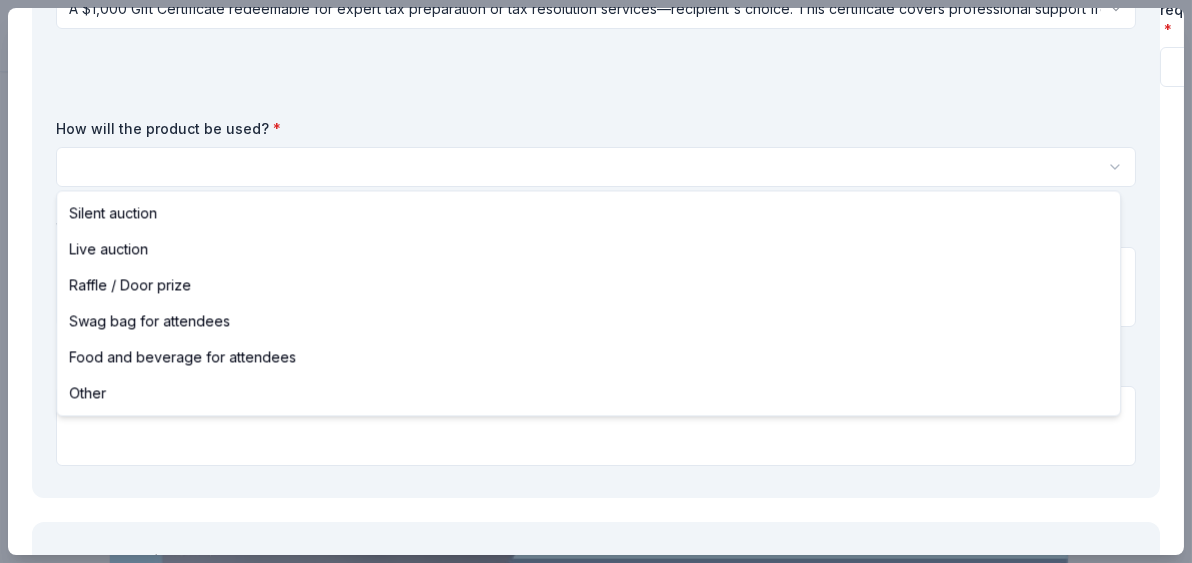 select on "silentAuction" 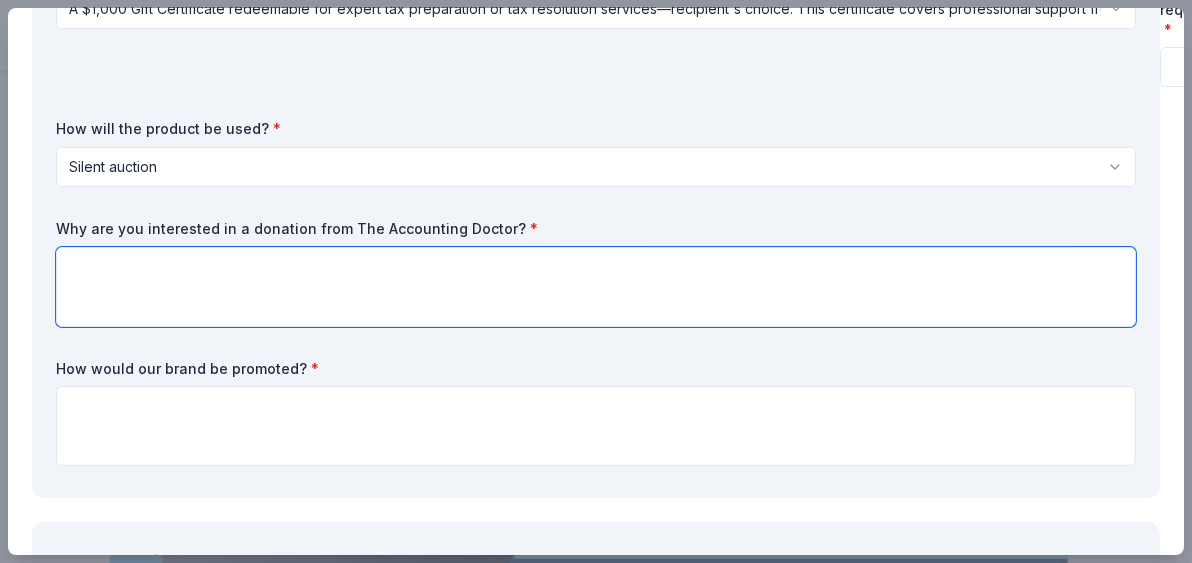 click at bounding box center (596, 287) 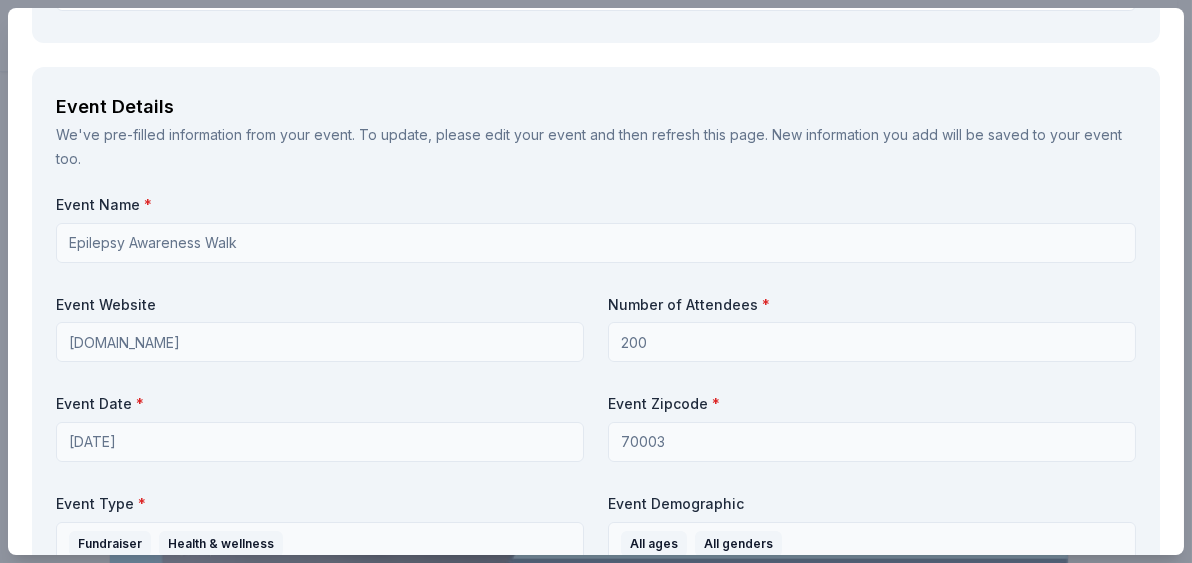 scroll, scrollTop: 690, scrollLeft: 0, axis: vertical 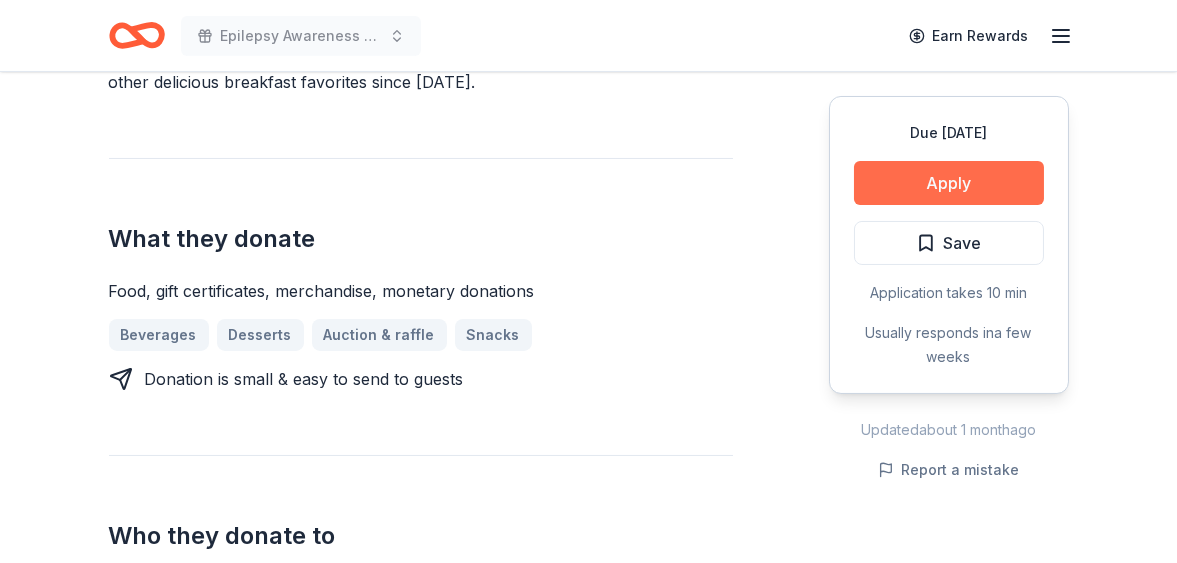 click on "Apply" at bounding box center (949, 183) 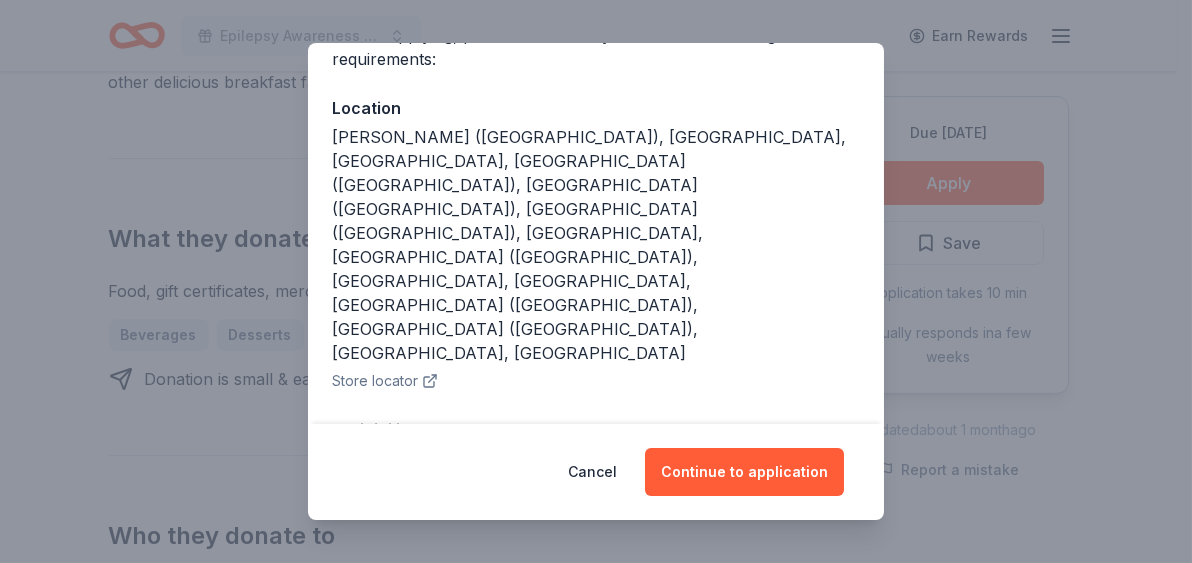 scroll, scrollTop: 197, scrollLeft: 0, axis: vertical 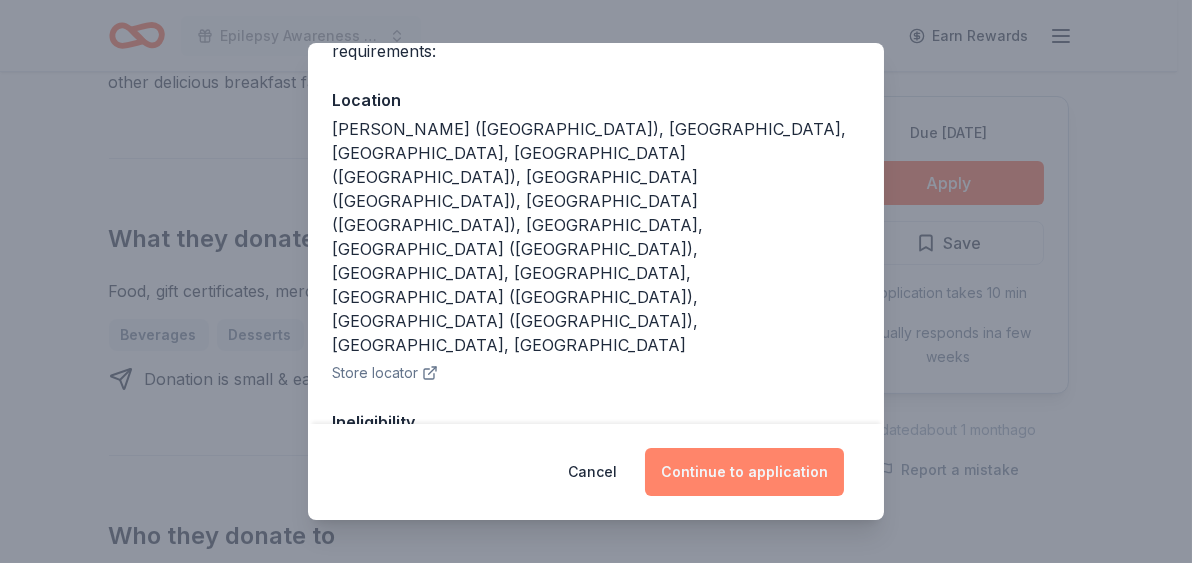click on "Continue to application" at bounding box center [744, 472] 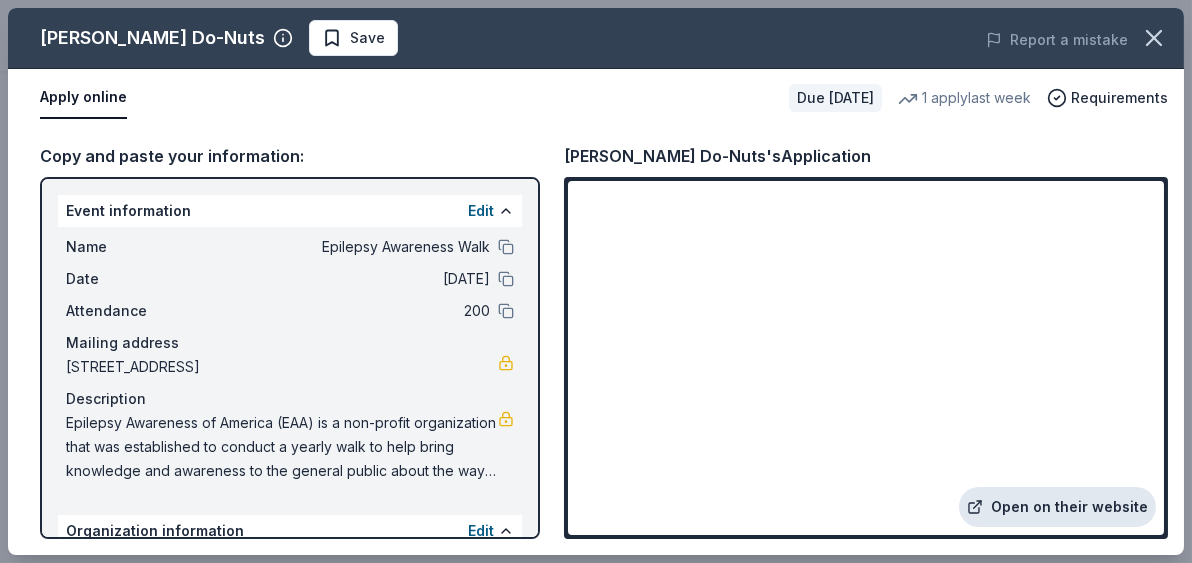 click on "Open on their website" at bounding box center [1057, 507] 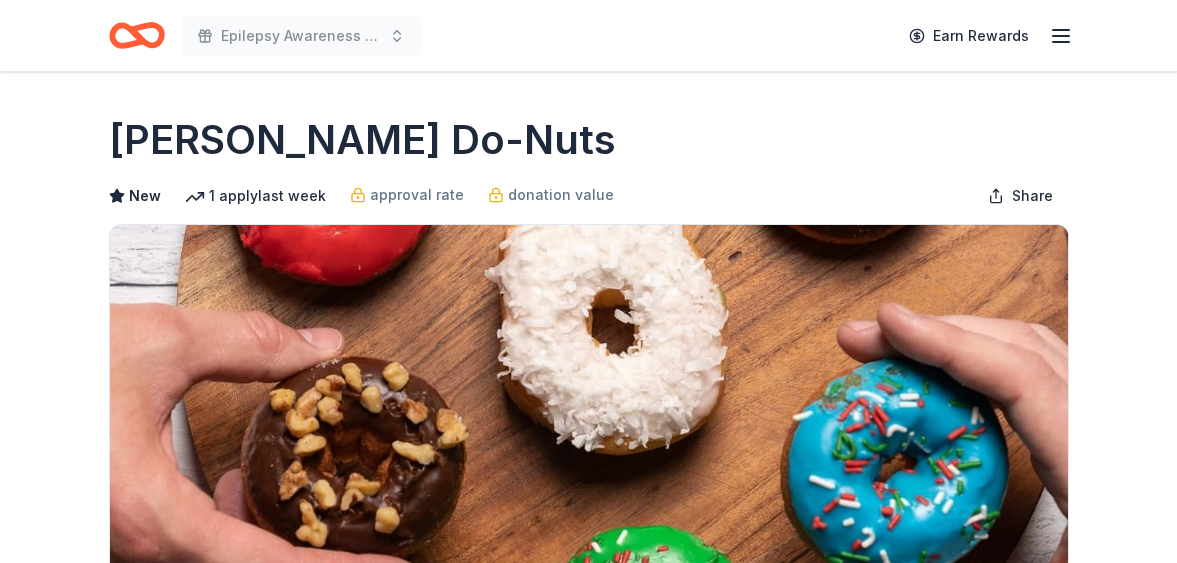 scroll, scrollTop: 0, scrollLeft: 0, axis: both 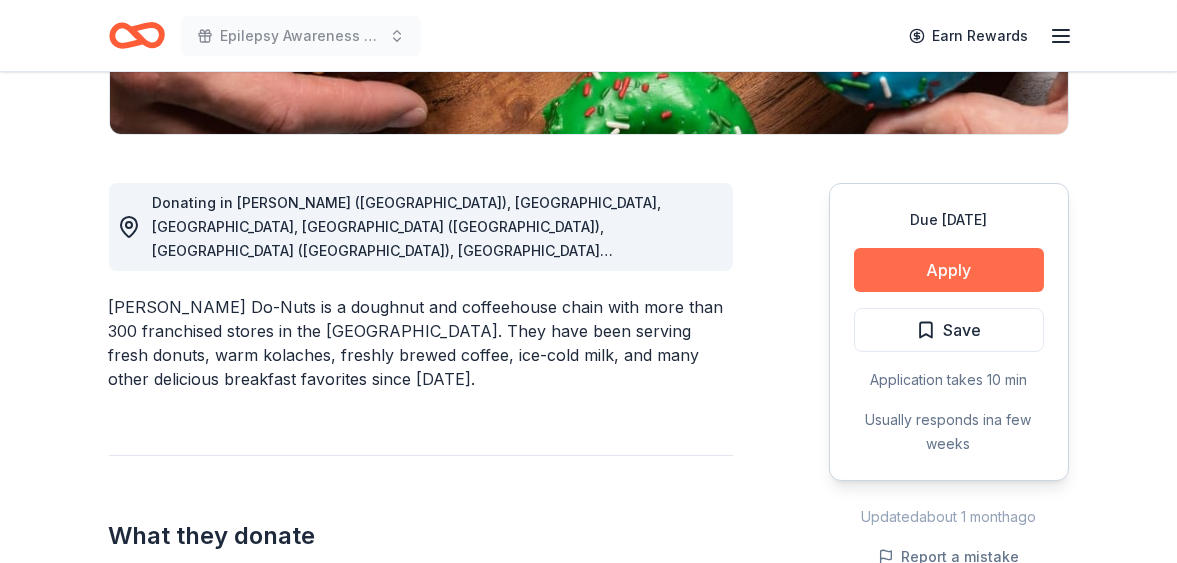 click on "Apply" at bounding box center [949, 270] 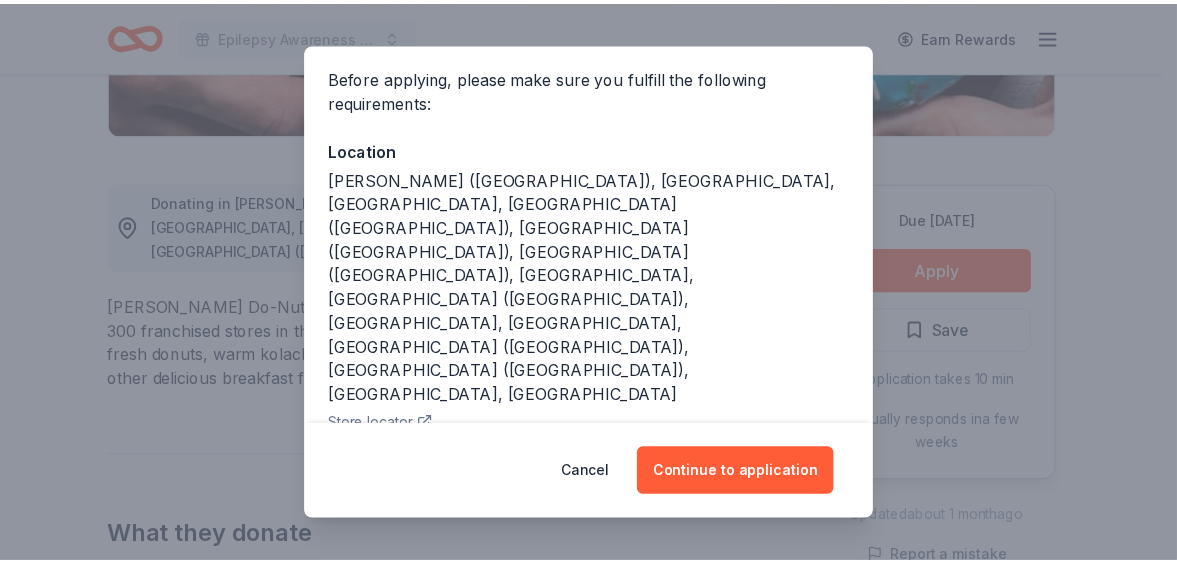scroll, scrollTop: 197, scrollLeft: 0, axis: vertical 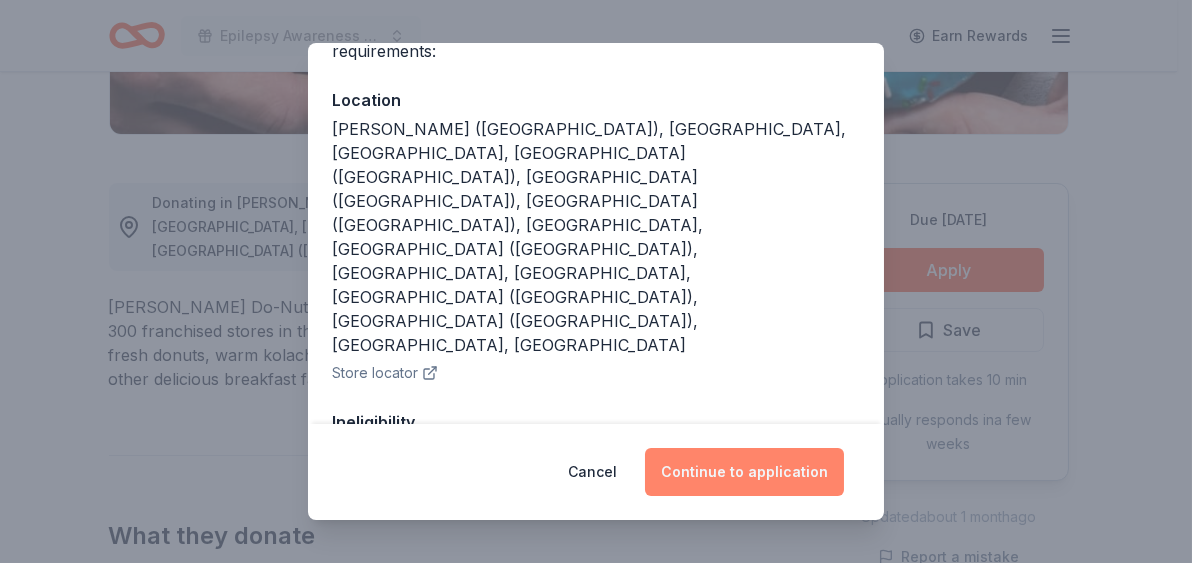 click on "Continue to application" at bounding box center (744, 472) 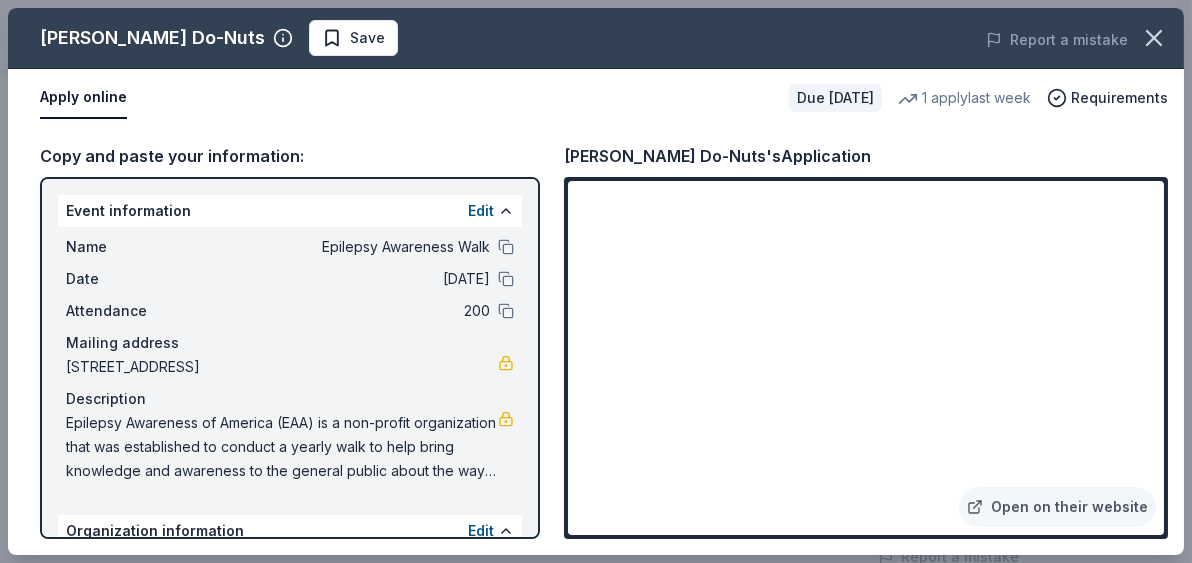 drag, startPoint x: 1186, startPoint y: 207, endPoint x: 1191, endPoint y: 260, distance: 53.235325 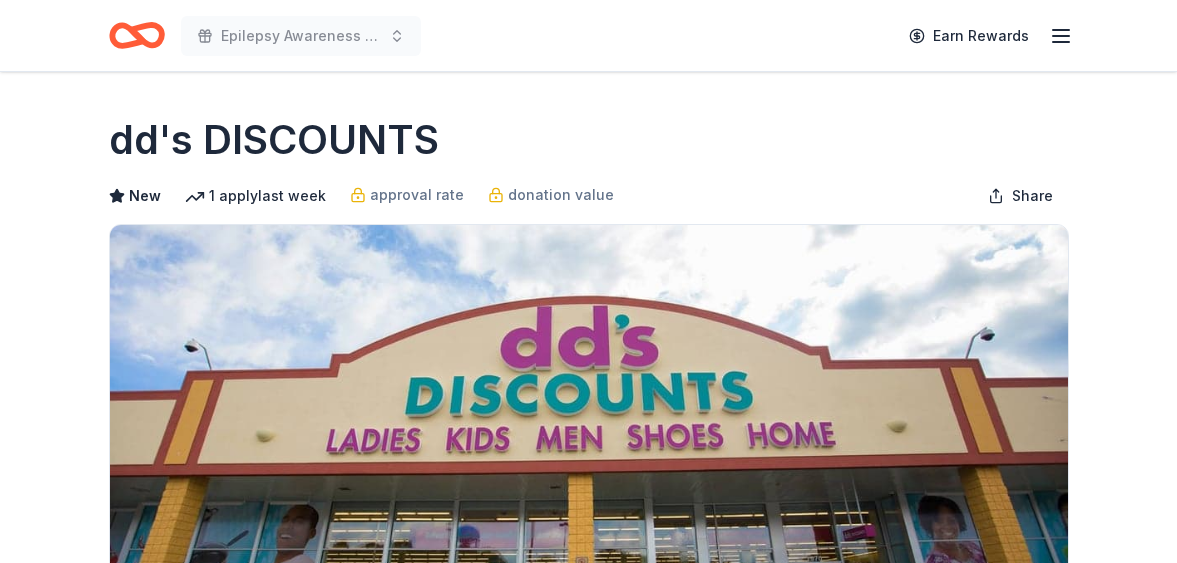 scroll, scrollTop: 0, scrollLeft: 0, axis: both 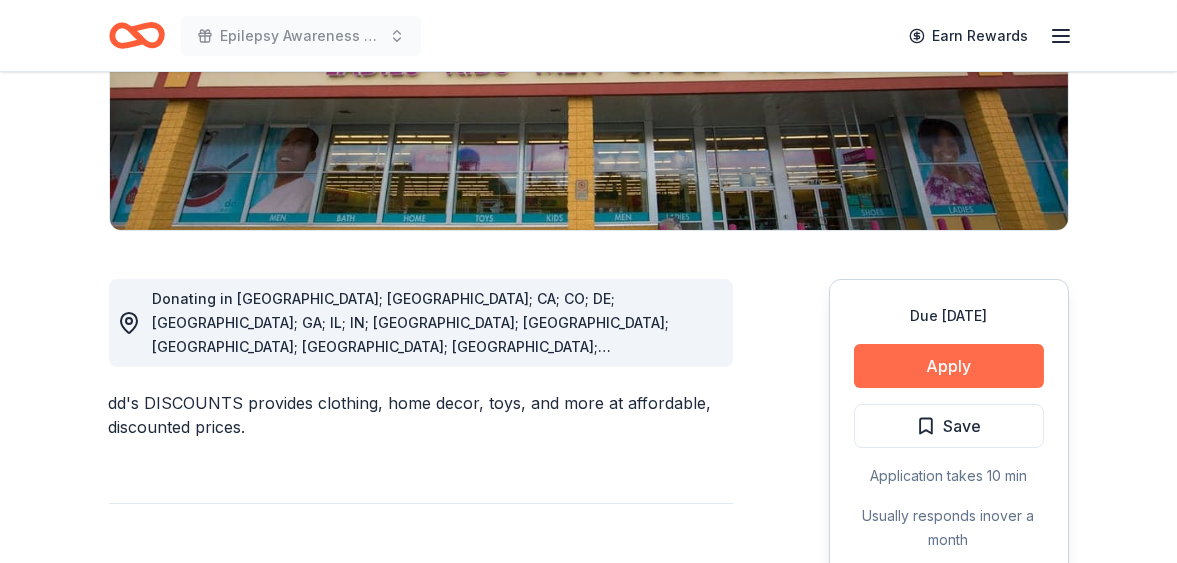 click on "Apply" at bounding box center (949, 366) 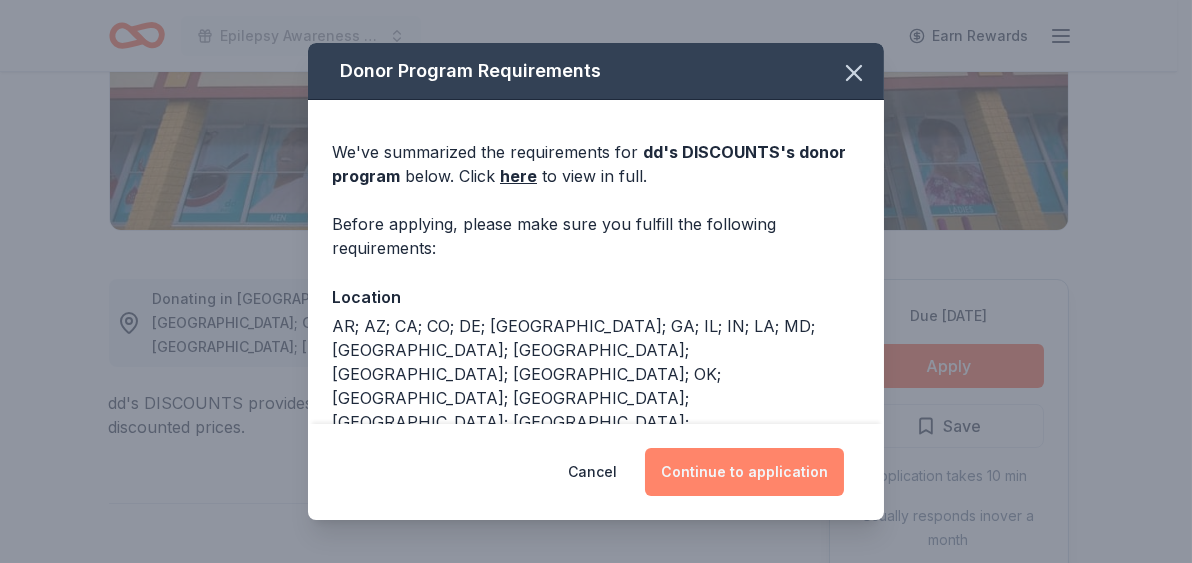click on "Continue to application" at bounding box center (744, 472) 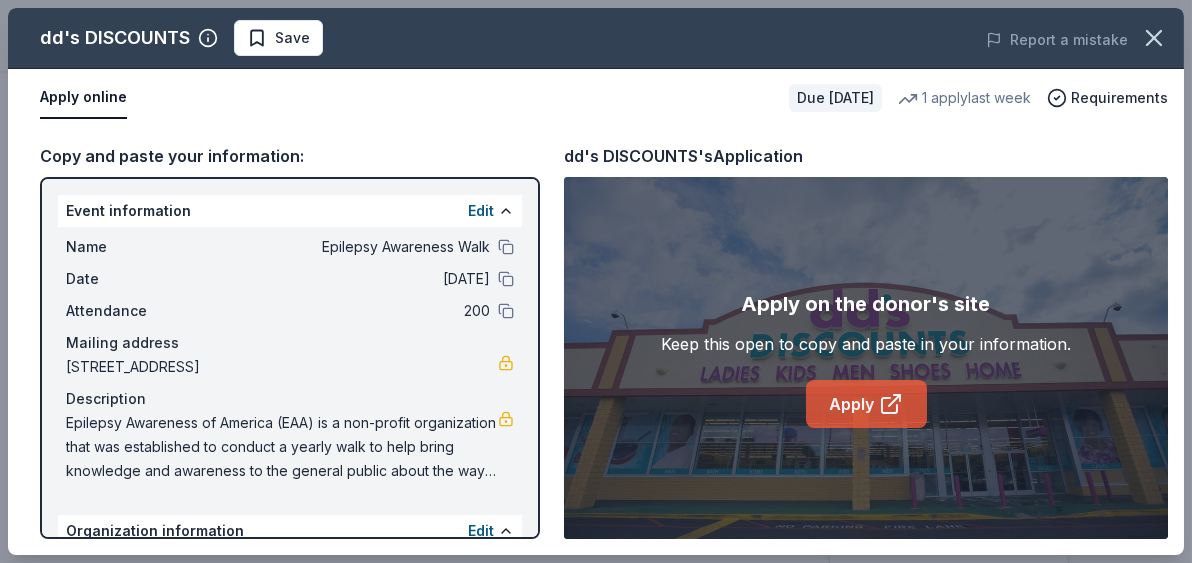 click on "Apply" at bounding box center [866, 404] 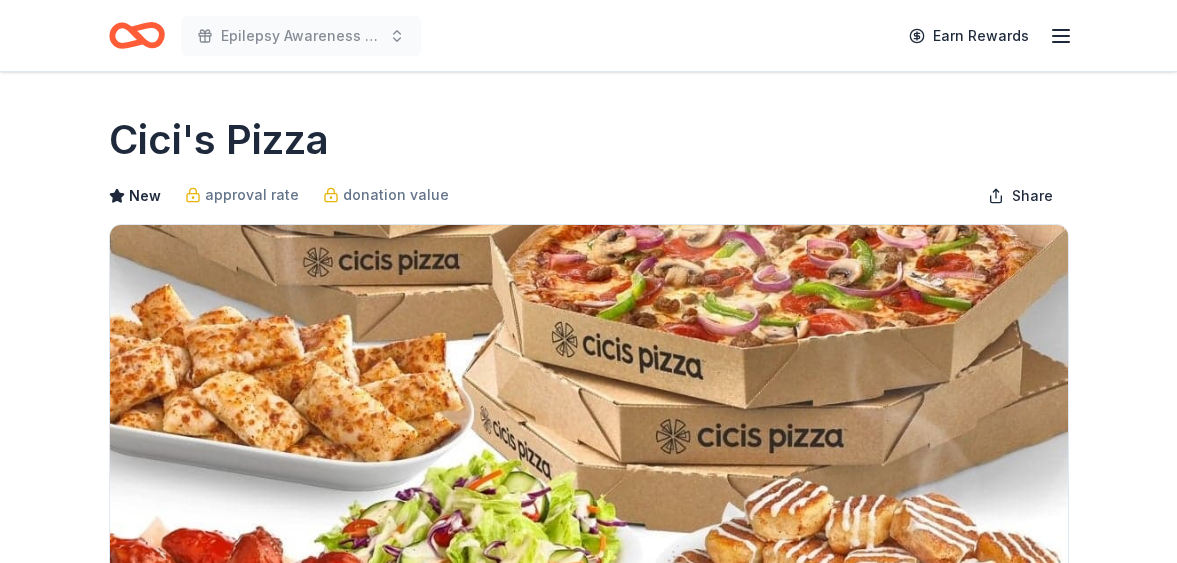 scroll, scrollTop: 0, scrollLeft: 0, axis: both 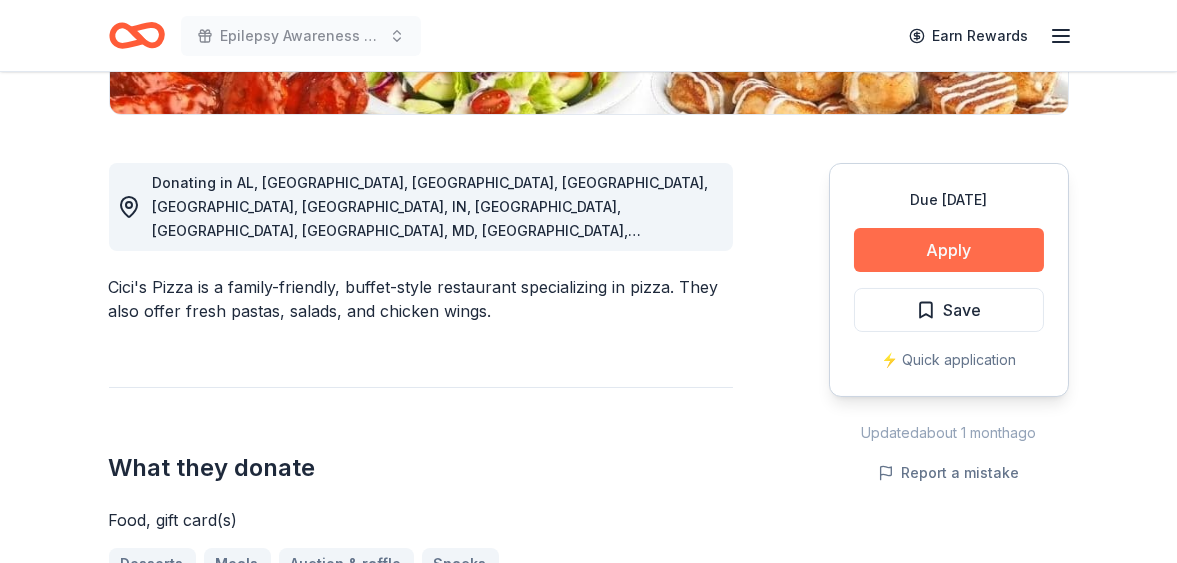 click on "Apply" at bounding box center [949, 250] 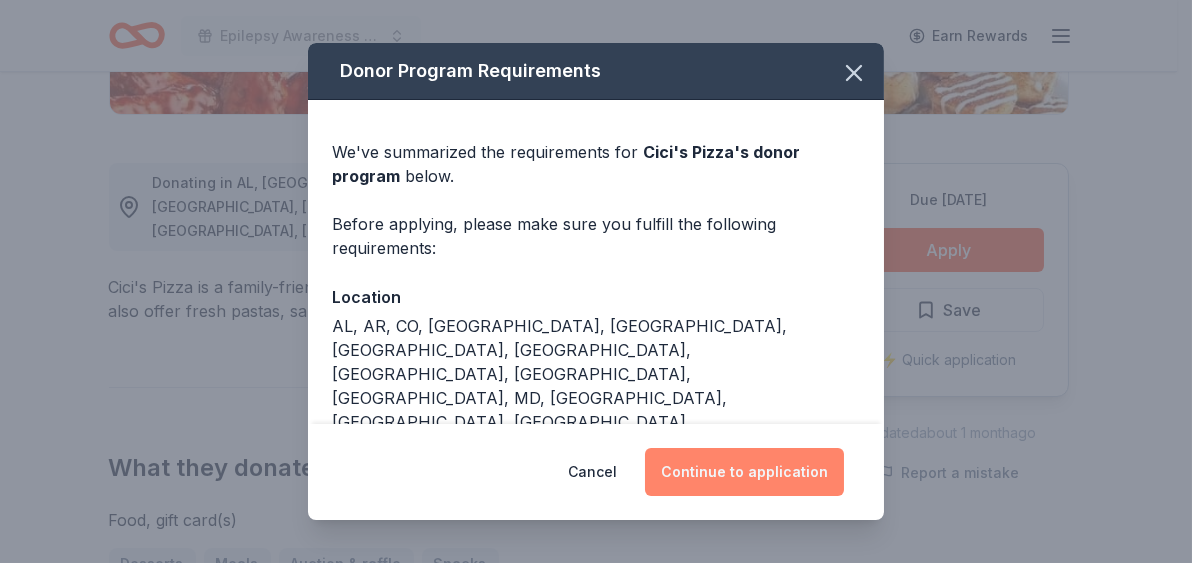 click on "Continue to application" at bounding box center (744, 472) 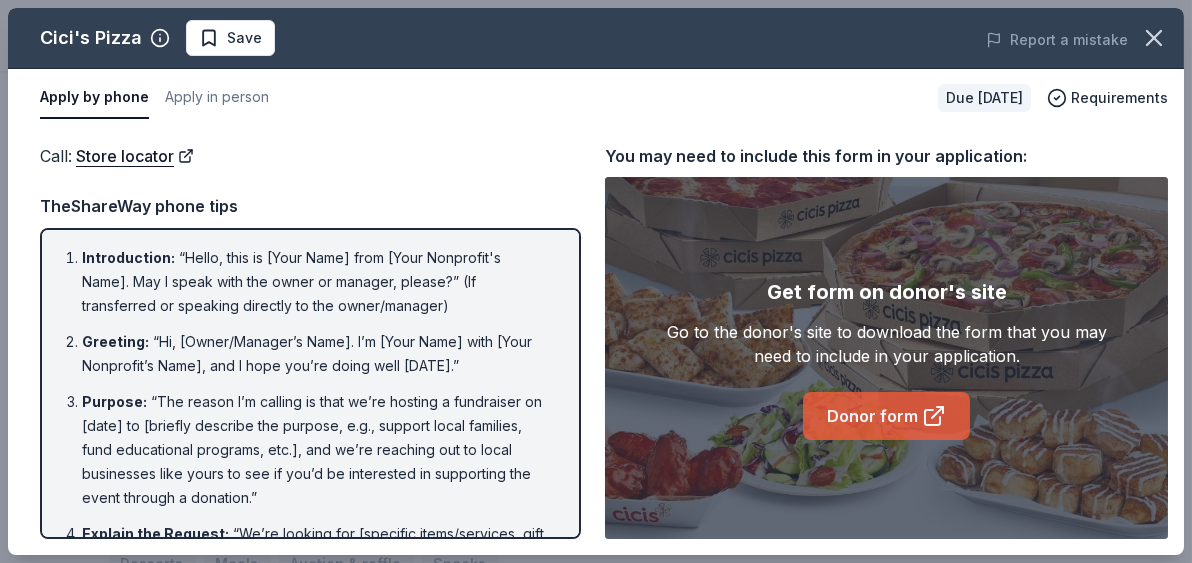 click on "Donor form" at bounding box center [886, 416] 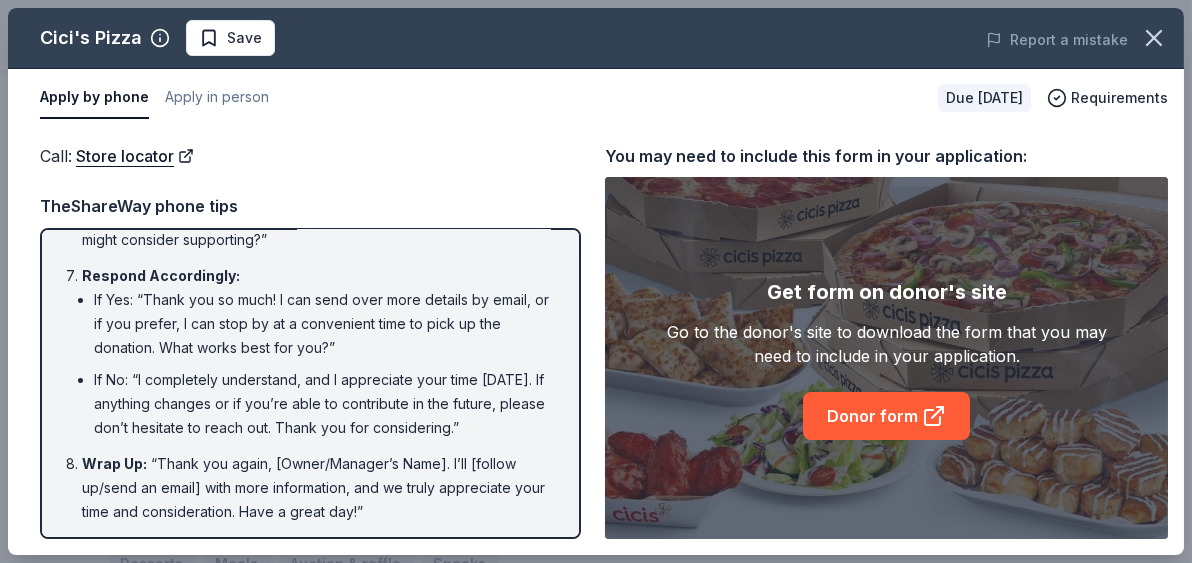 scroll, scrollTop: 511, scrollLeft: 0, axis: vertical 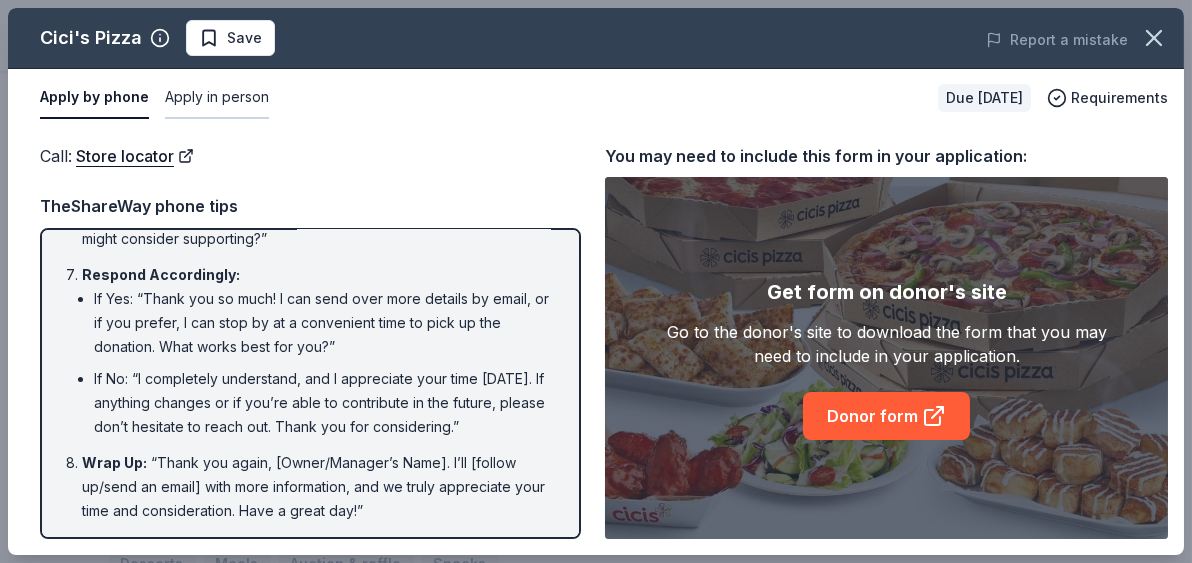 click on "Apply in person" at bounding box center [217, 98] 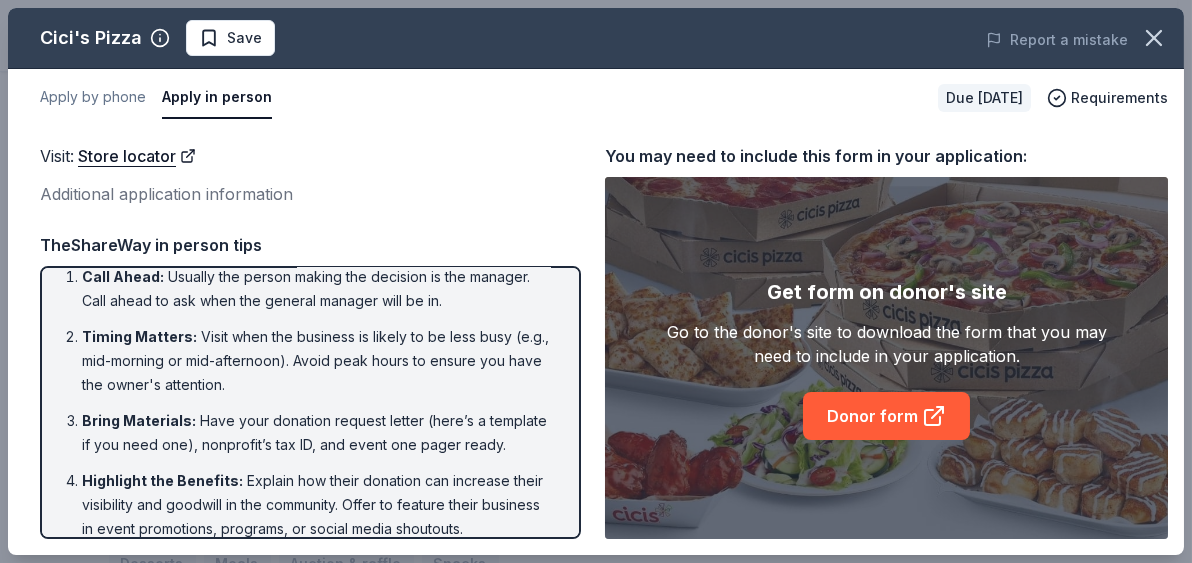 scroll, scrollTop: 0, scrollLeft: 0, axis: both 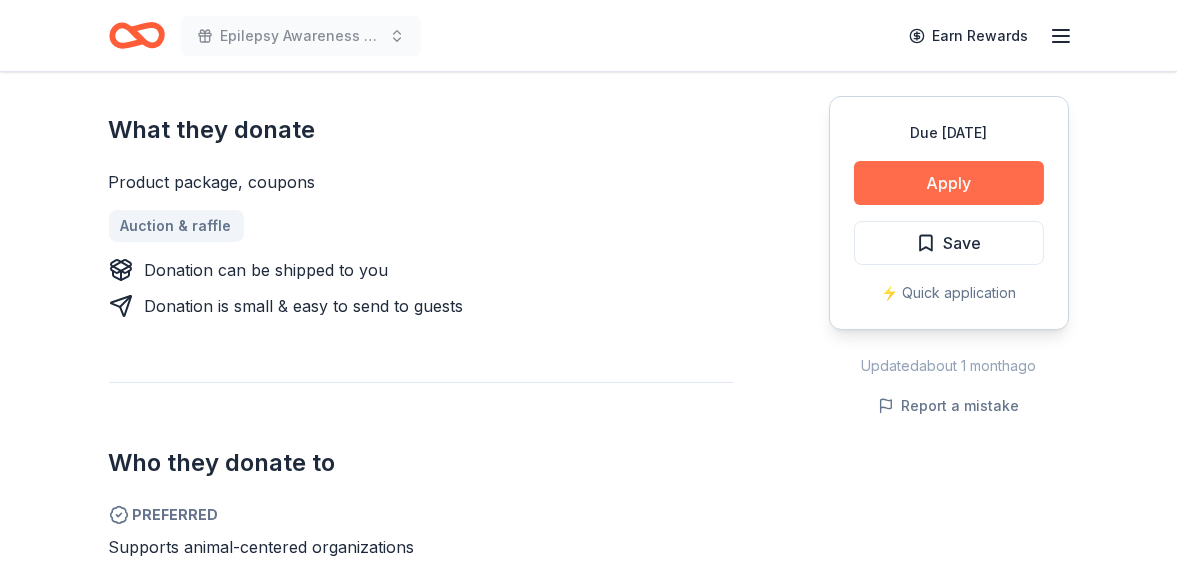 click on "Apply" at bounding box center [949, 183] 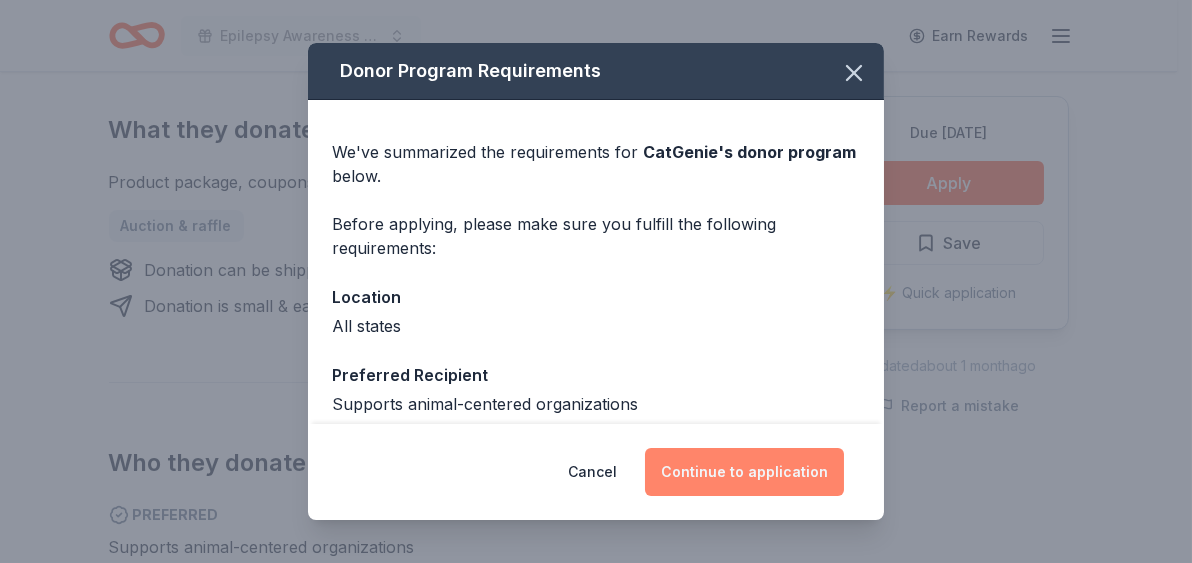 click on "Continue to application" at bounding box center [744, 472] 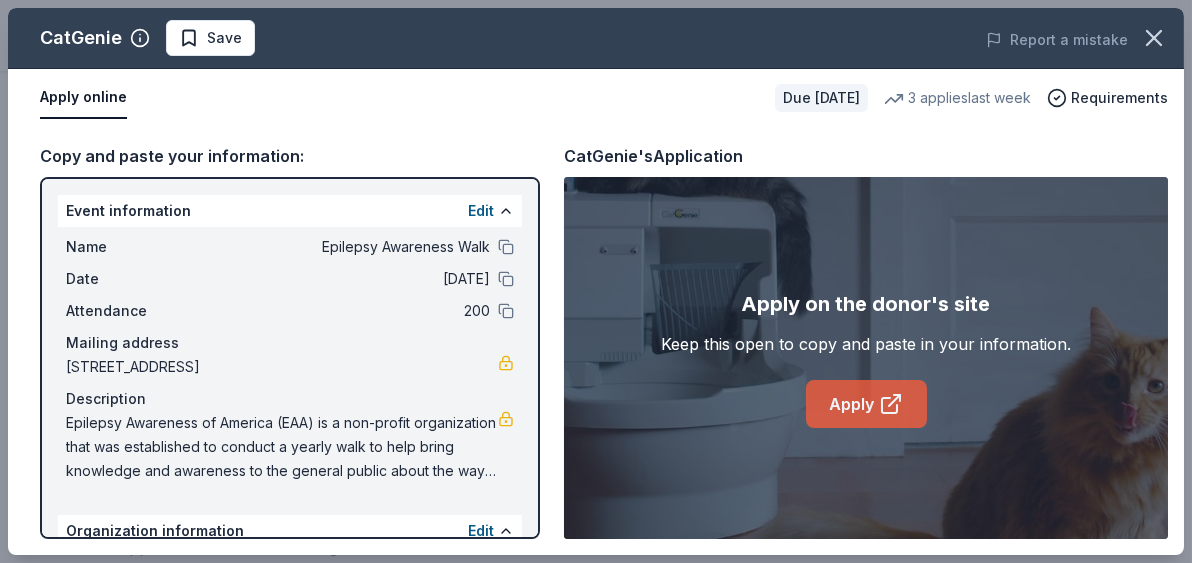 click on "Apply" at bounding box center (866, 404) 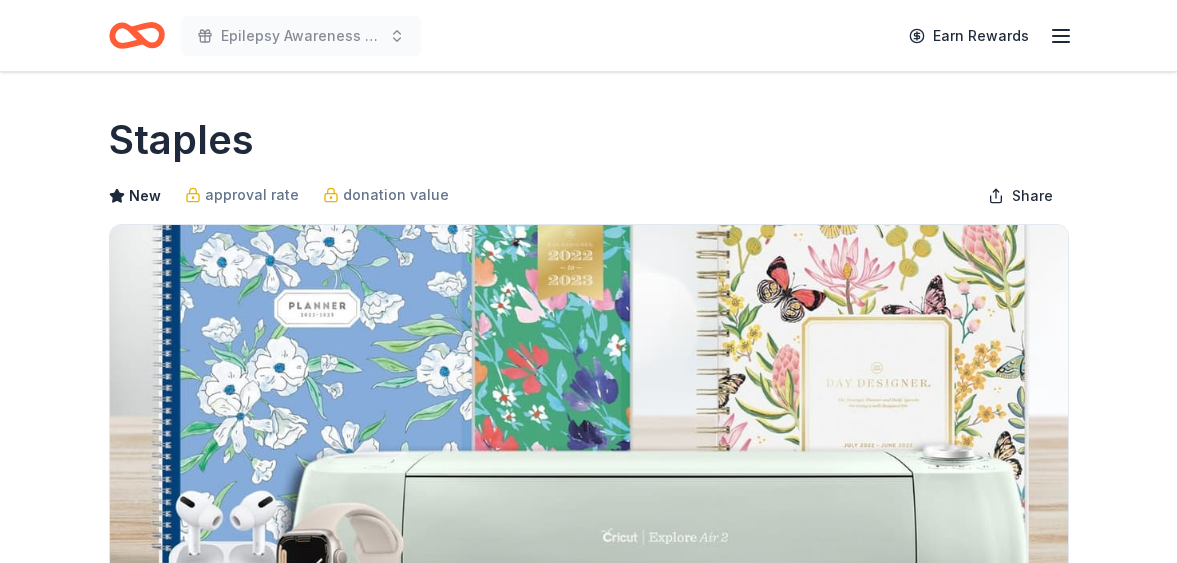 scroll, scrollTop: 0, scrollLeft: 0, axis: both 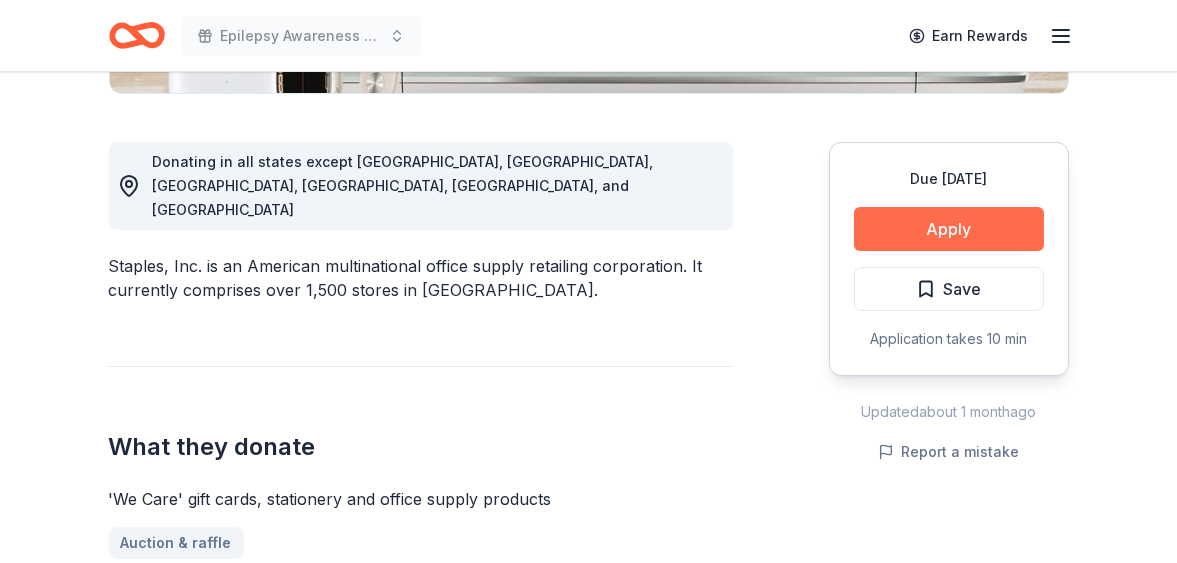 click on "Apply" at bounding box center [949, 229] 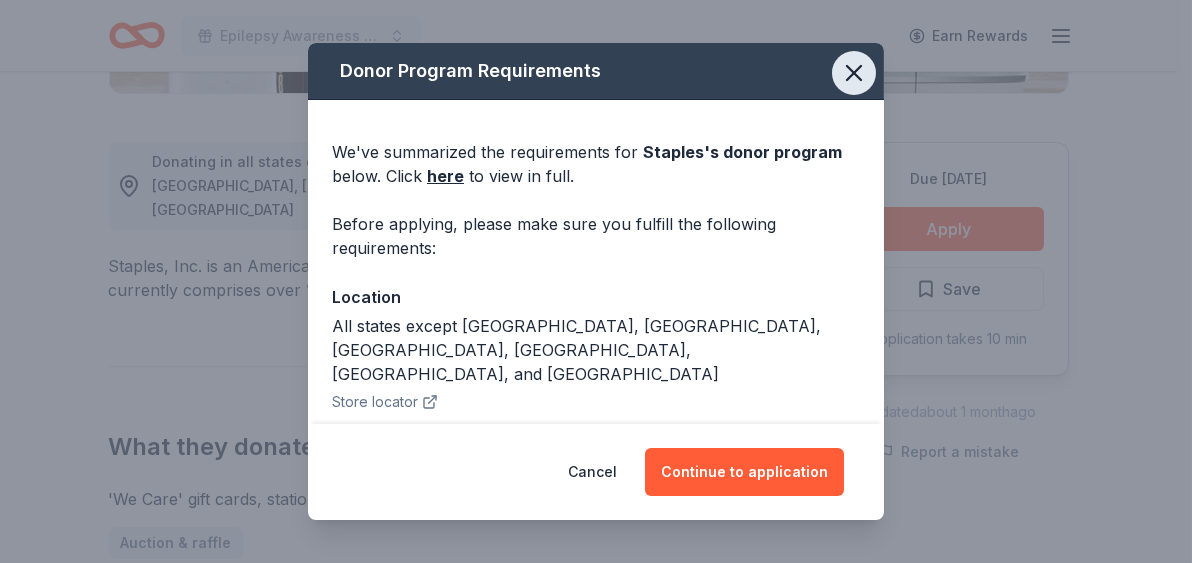 click 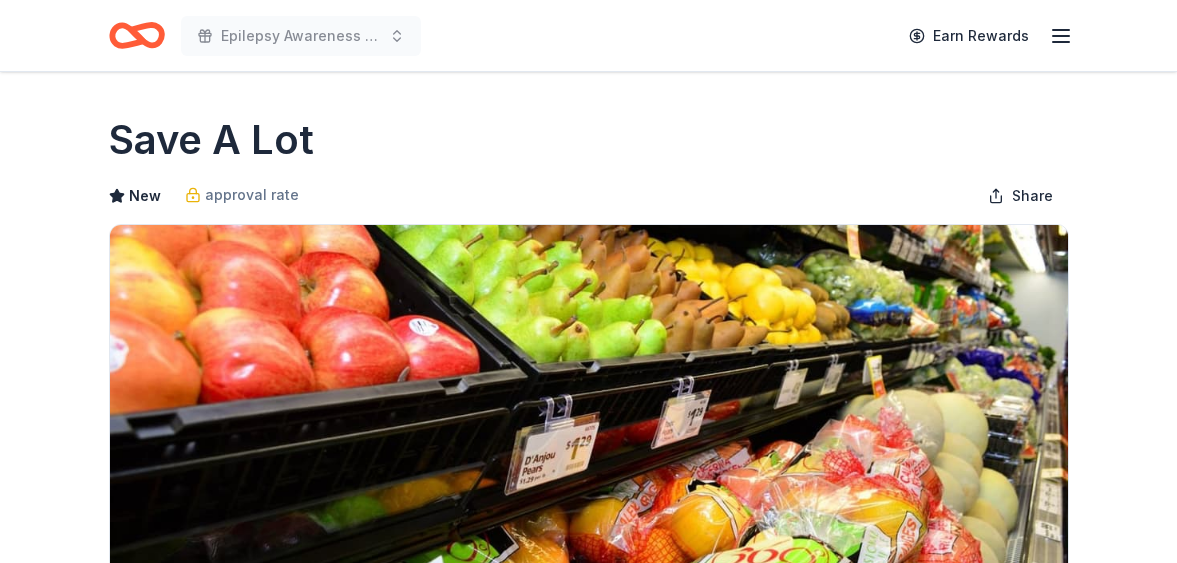 scroll, scrollTop: 0, scrollLeft: 0, axis: both 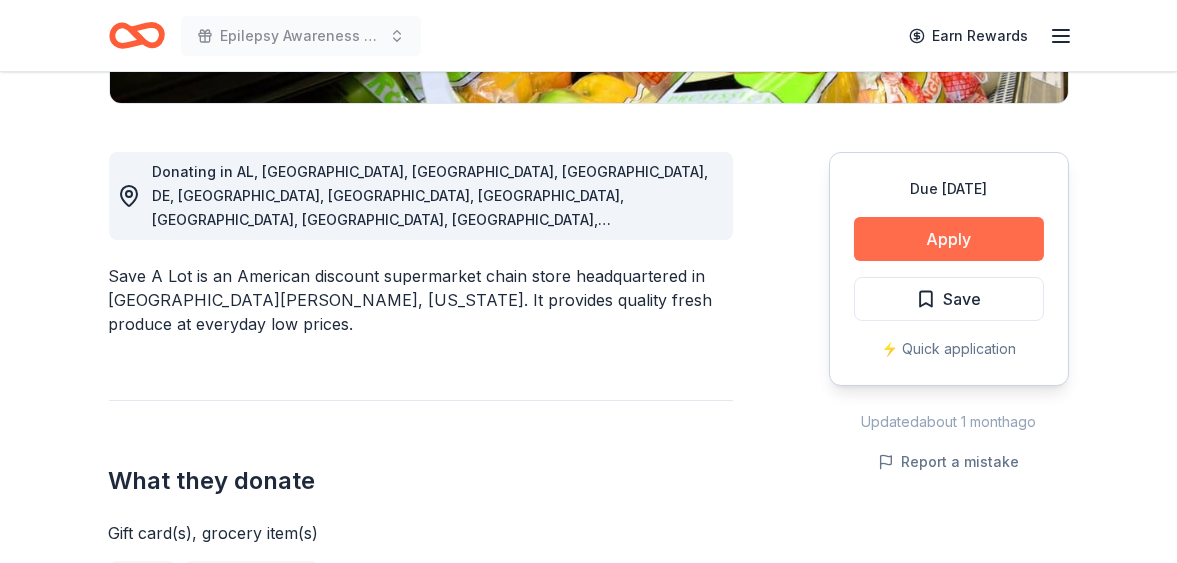 click on "Apply" at bounding box center (949, 239) 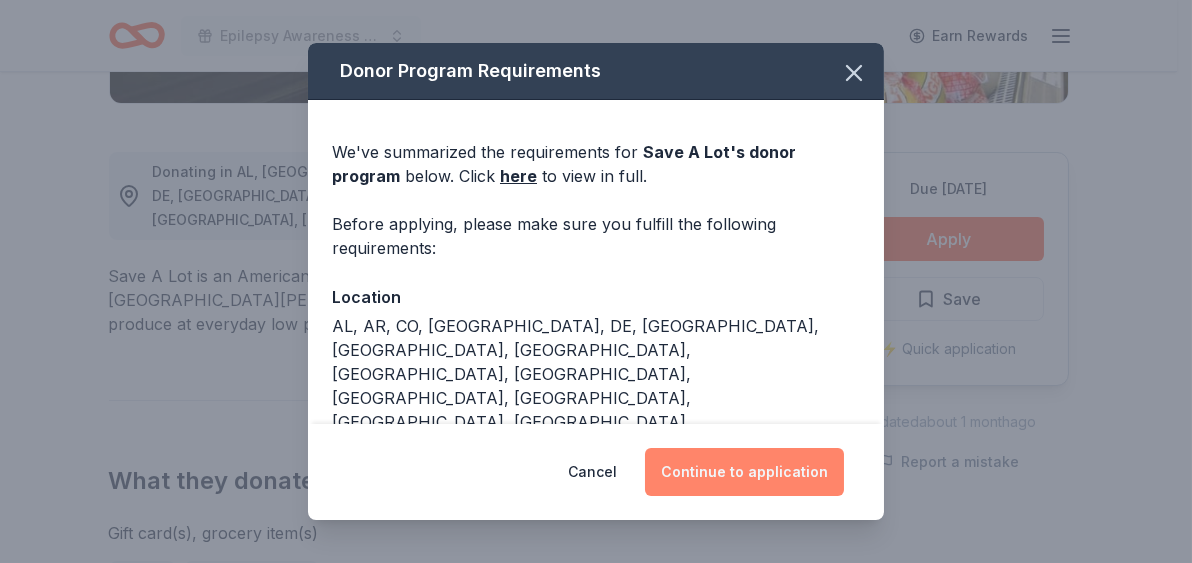 click on "Continue to application" at bounding box center (744, 472) 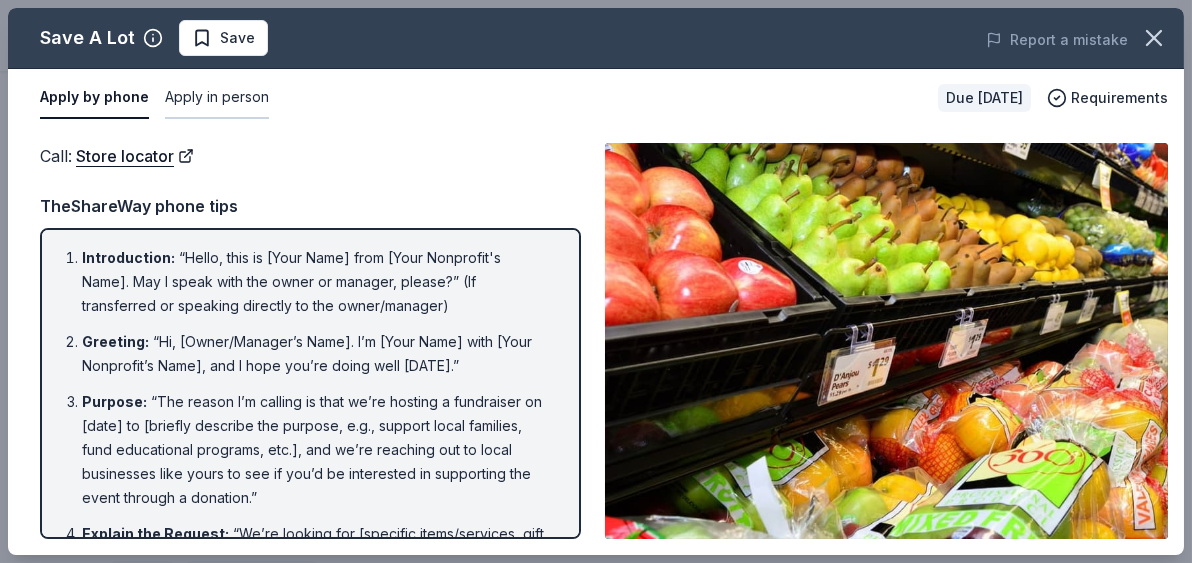 click on "Apply in person" at bounding box center [217, 98] 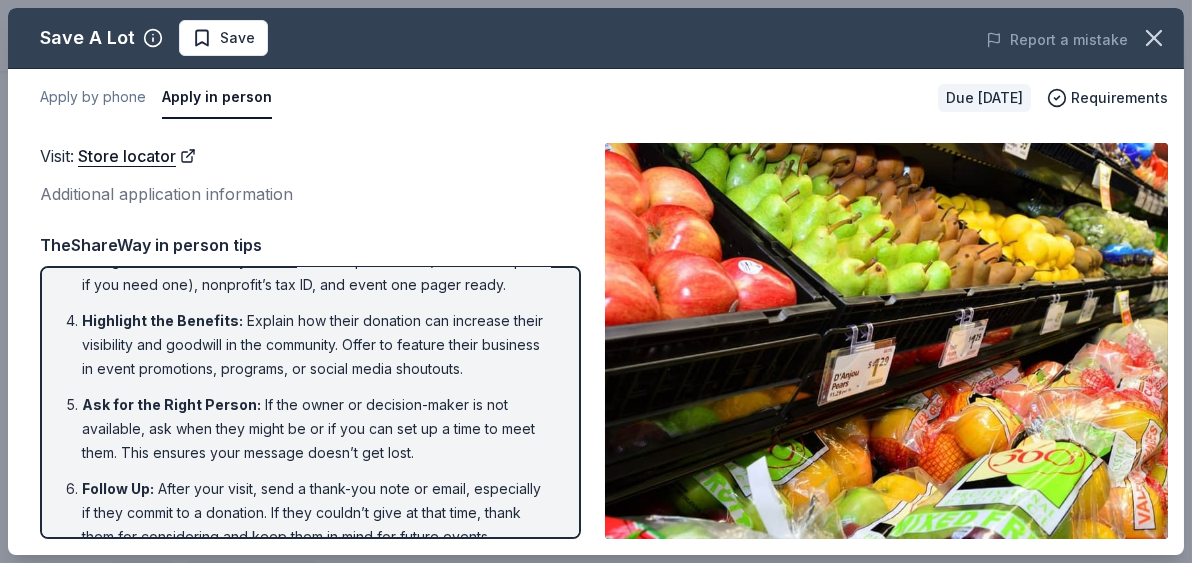 scroll, scrollTop: 229, scrollLeft: 0, axis: vertical 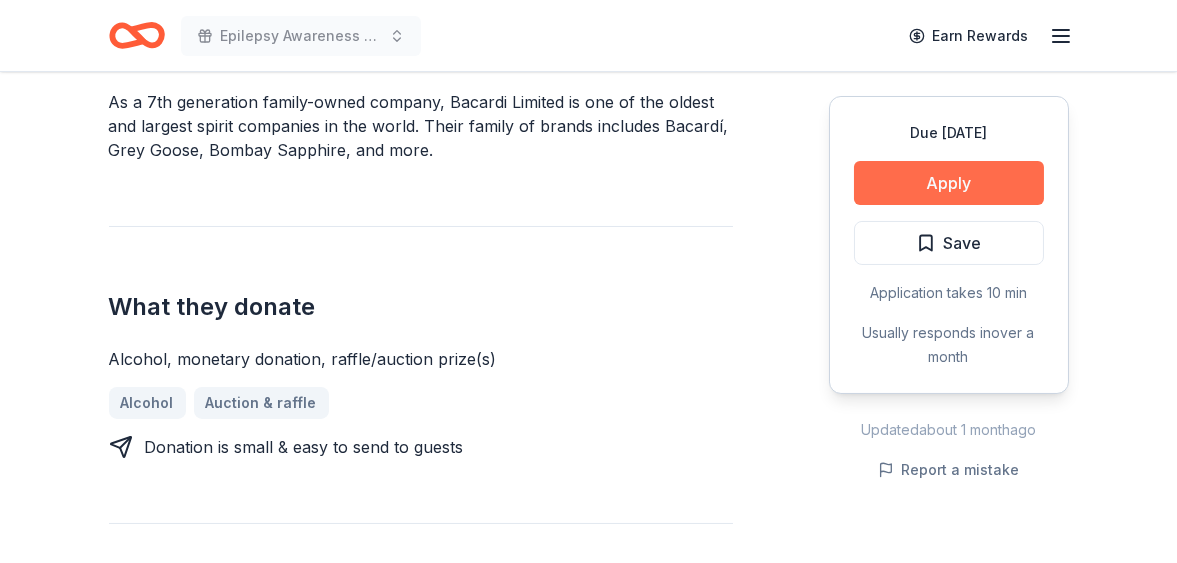 click on "Apply" at bounding box center [949, 183] 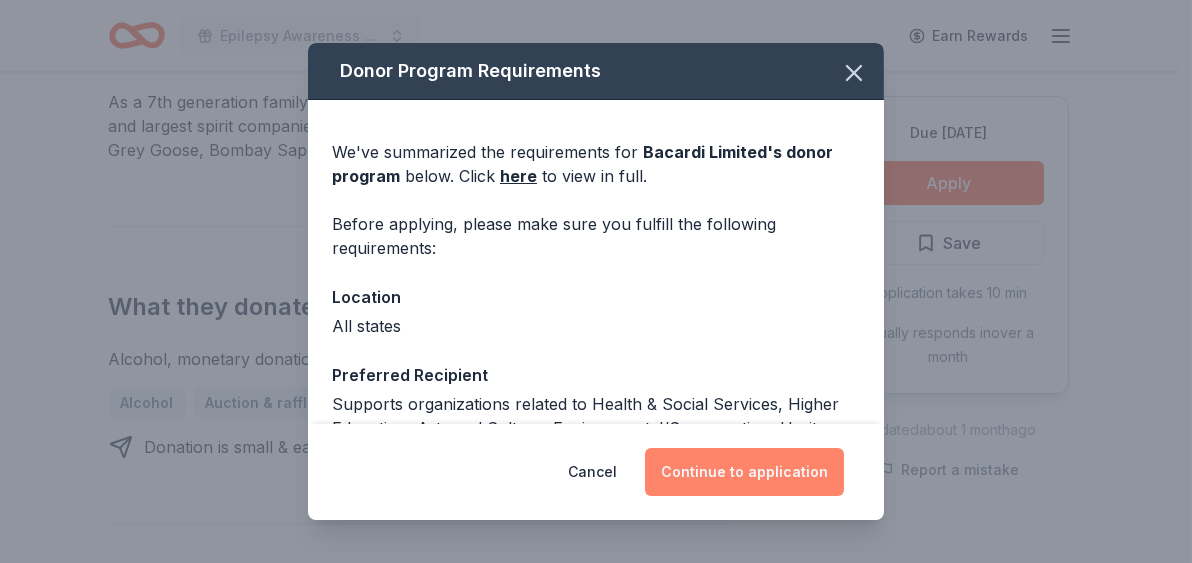 click on "Continue to application" at bounding box center [744, 472] 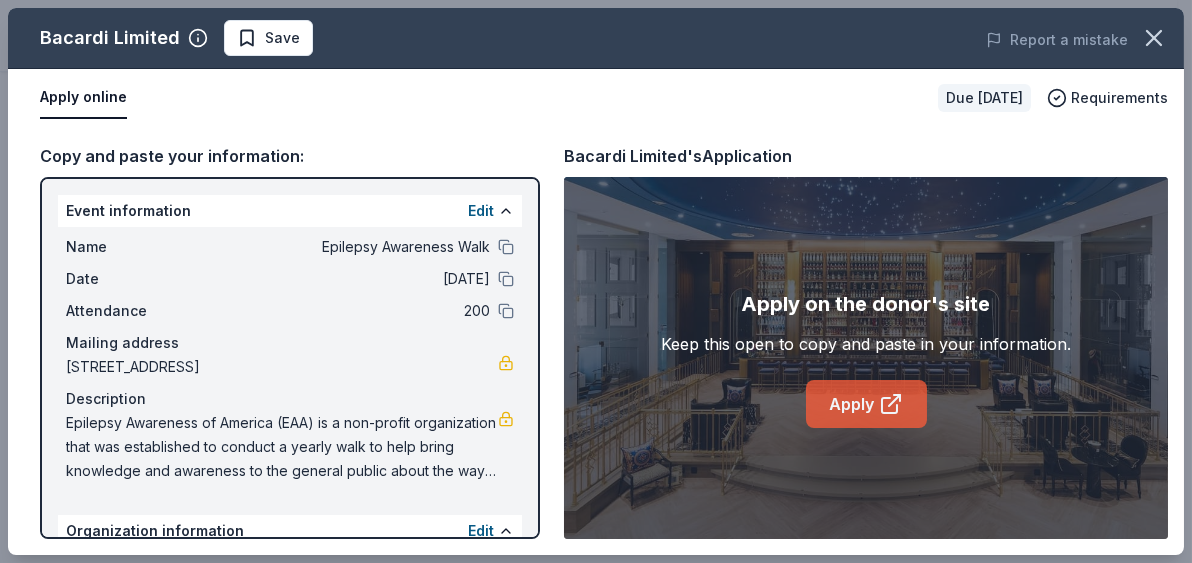 click on "Apply" at bounding box center [866, 404] 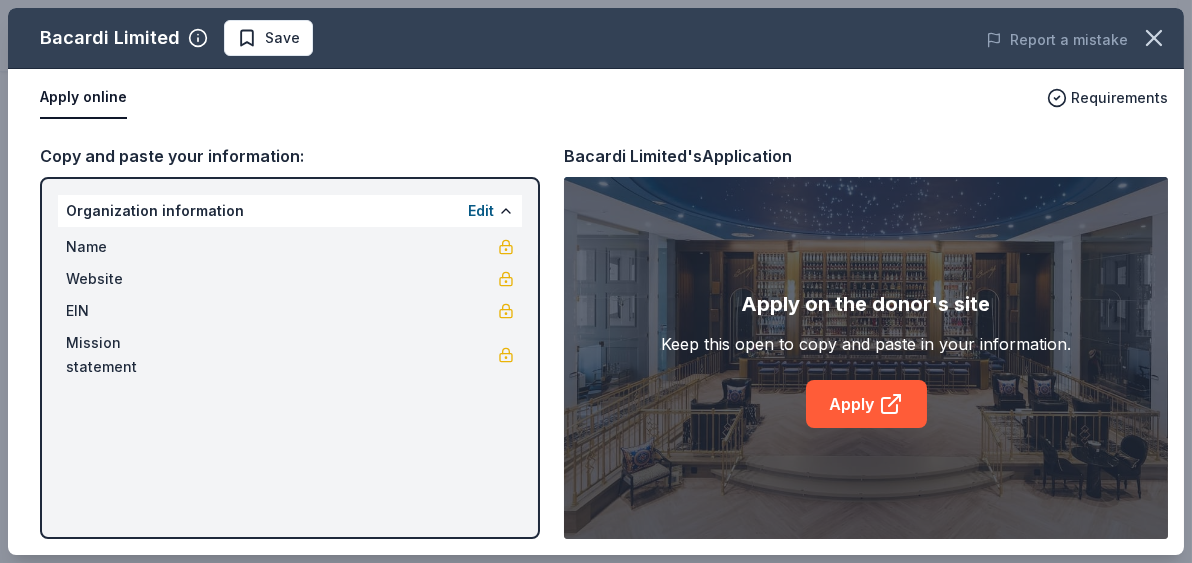 click on "Bacardi Limited Save Report a mistake Apply online Requirements Copy and paste your information: Organization information Edit Name Website EIN Mission statement Bacardi Limited's  Application Apply on the donor's site Keep this open to copy and paste in your information. Apply" at bounding box center [596, 281] 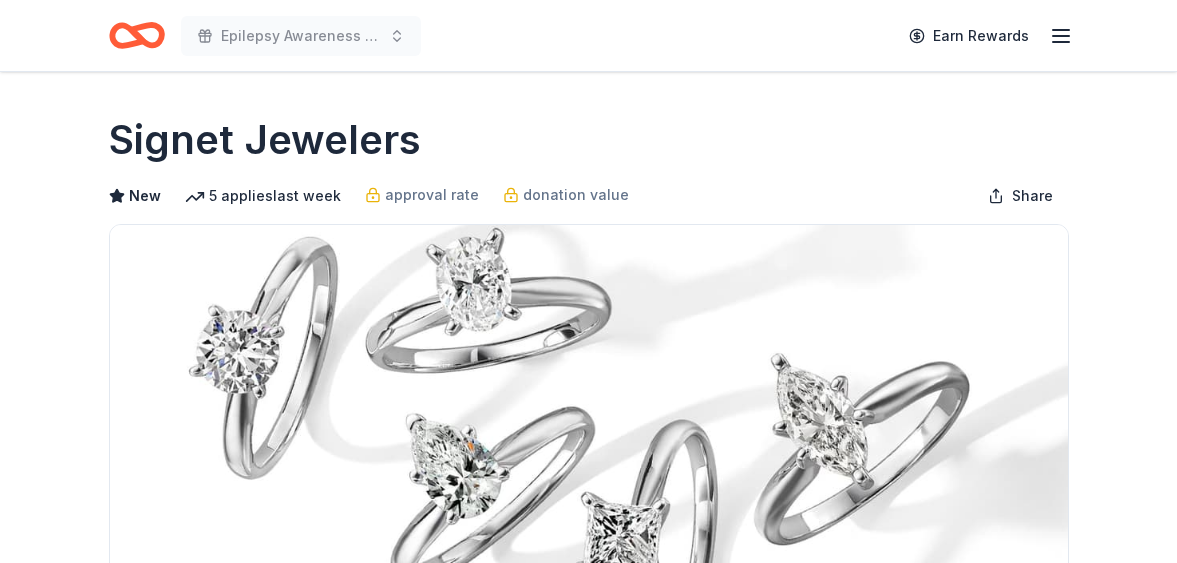 scroll, scrollTop: 0, scrollLeft: 0, axis: both 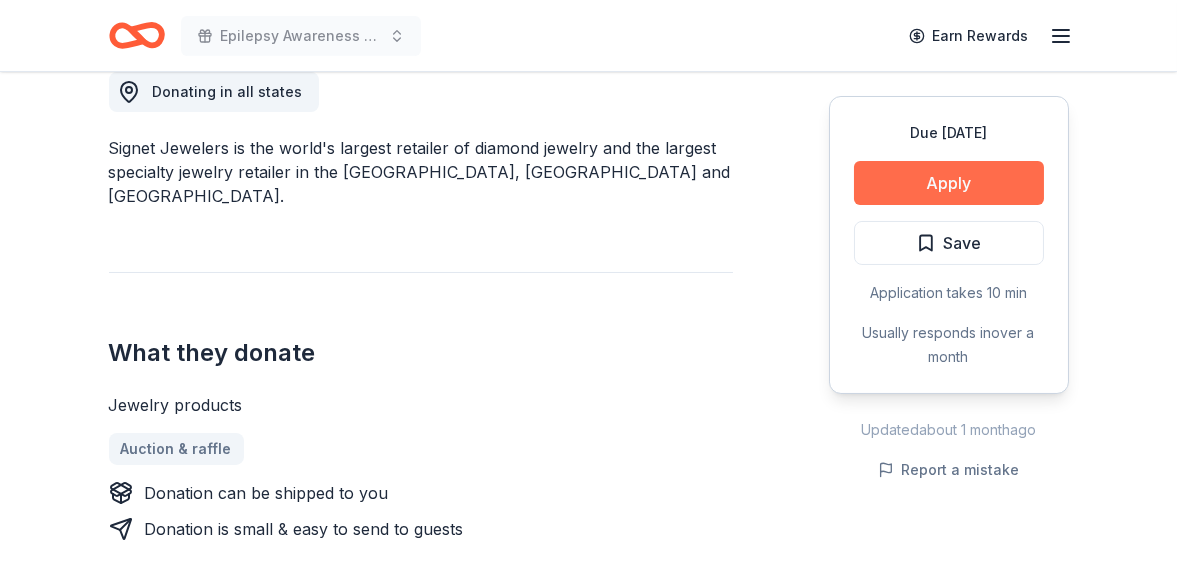 click on "Apply" at bounding box center (949, 183) 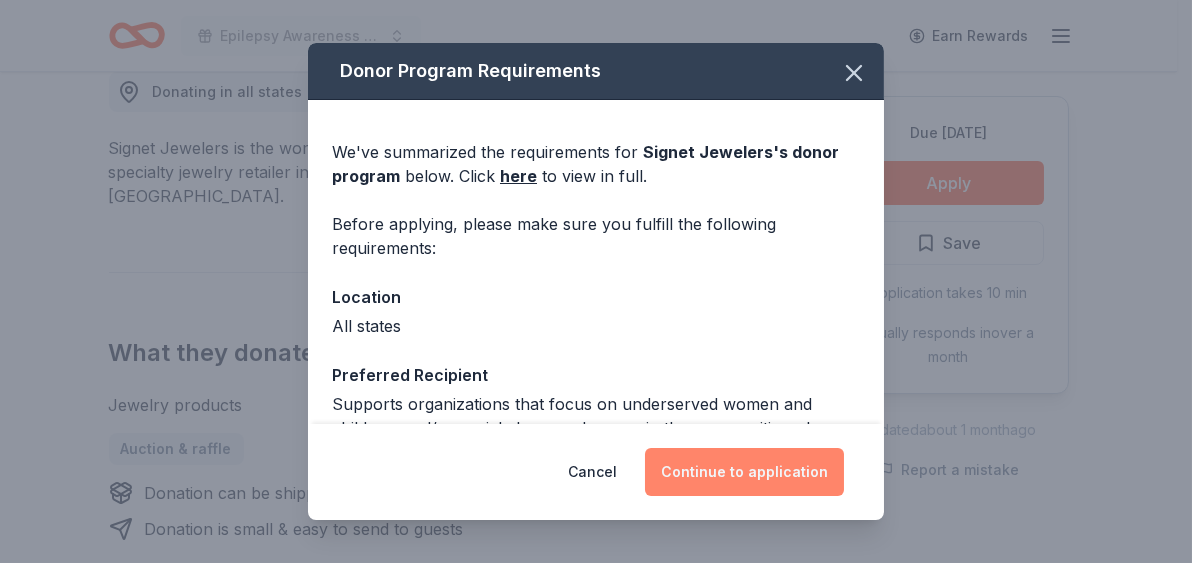 click on "Continue to application" at bounding box center (744, 472) 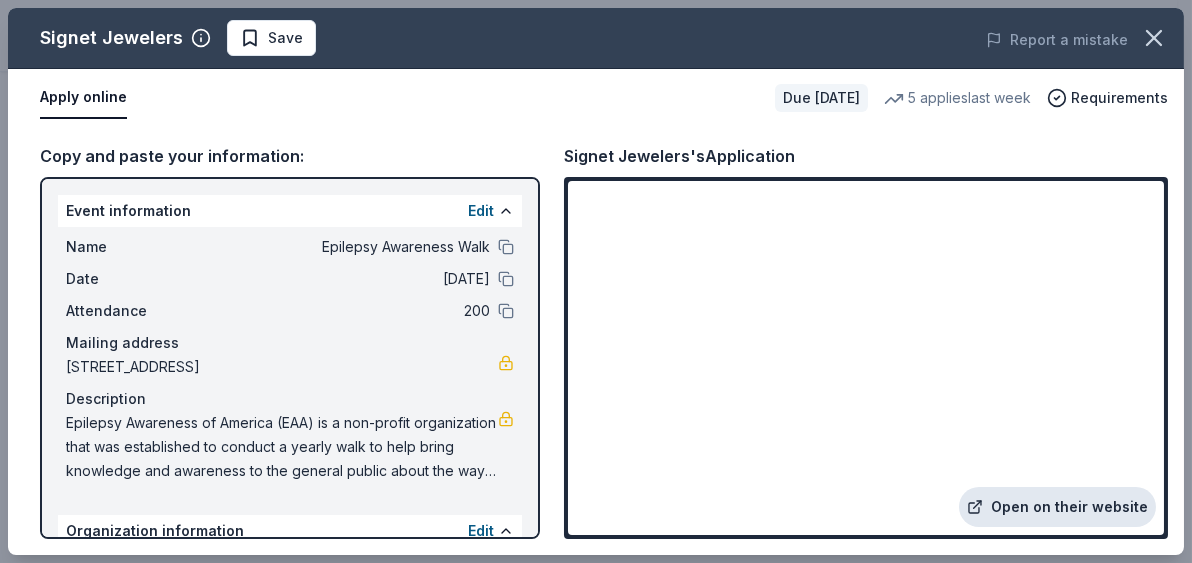 click on "Open on their website" at bounding box center (1057, 507) 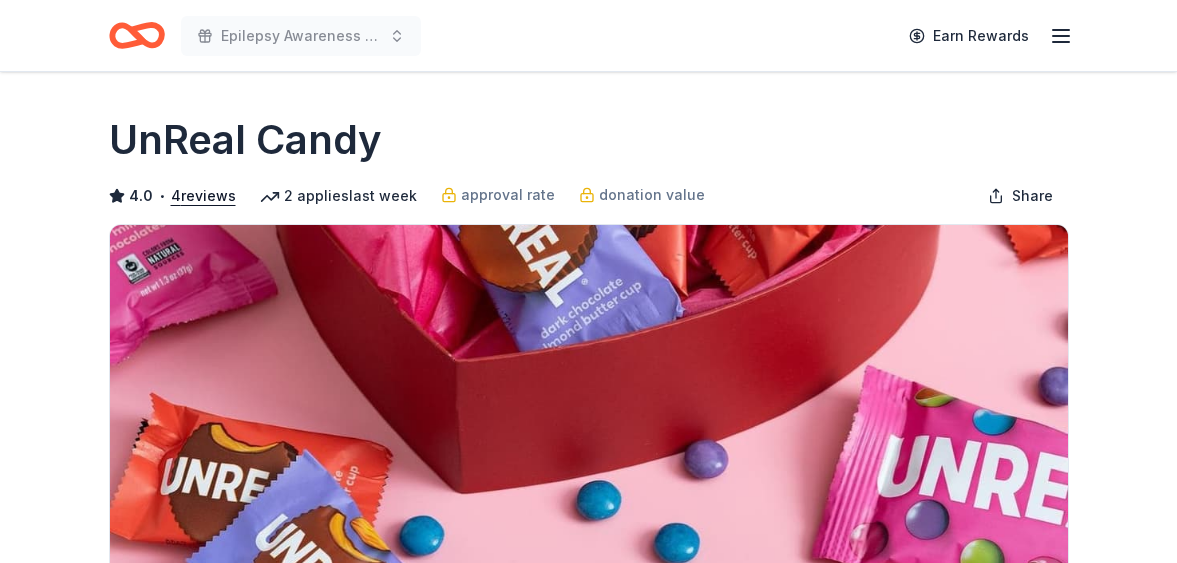 scroll, scrollTop: 0, scrollLeft: 0, axis: both 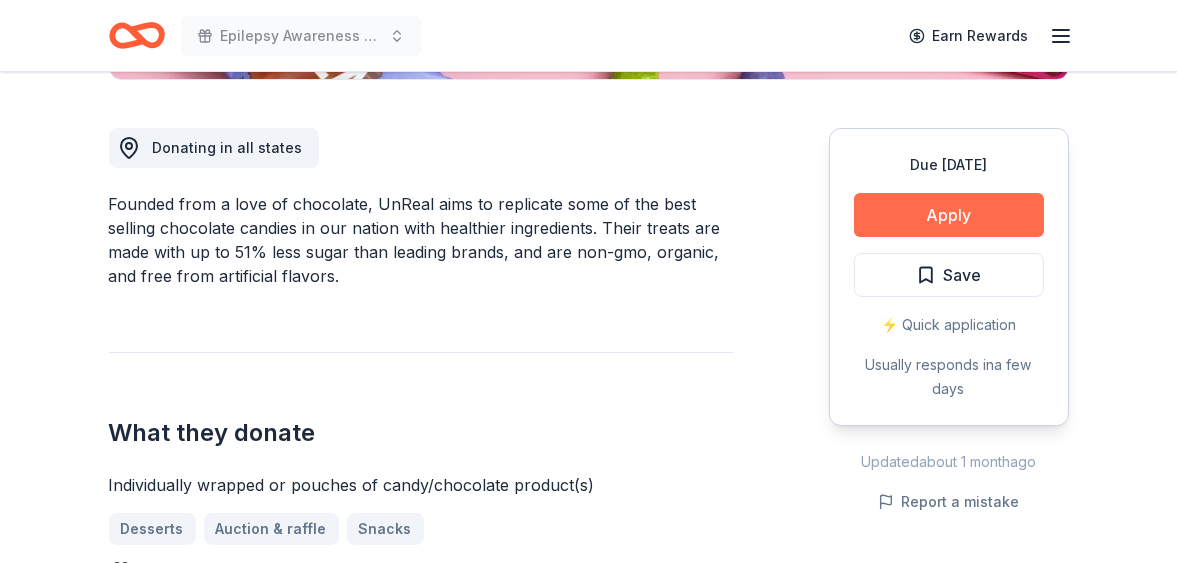 click on "Apply" at bounding box center (949, 215) 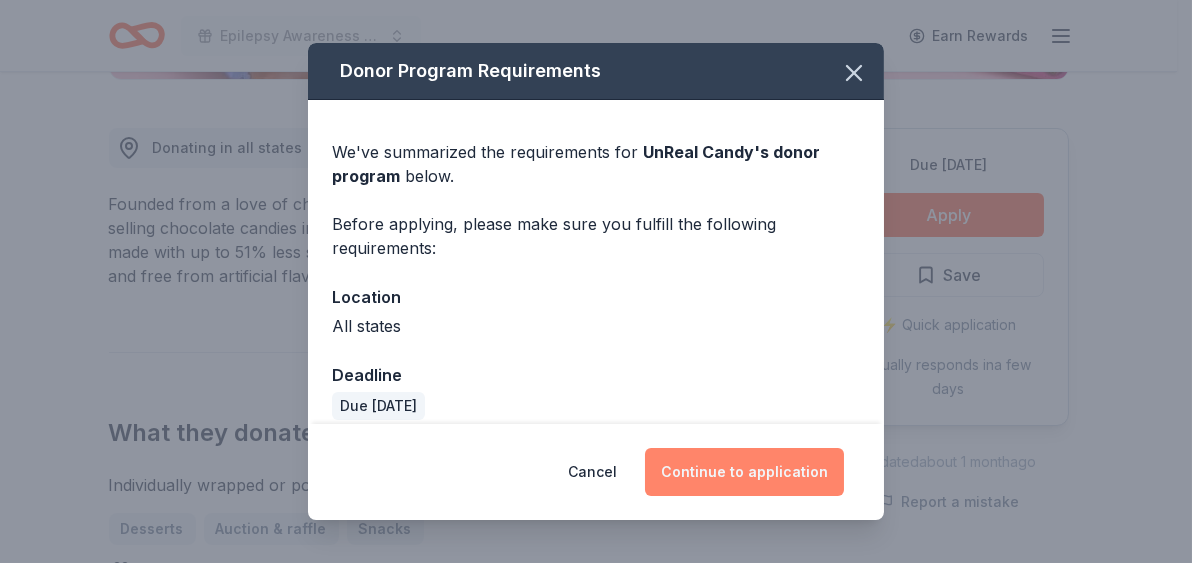 click on "Continue to application" at bounding box center (744, 472) 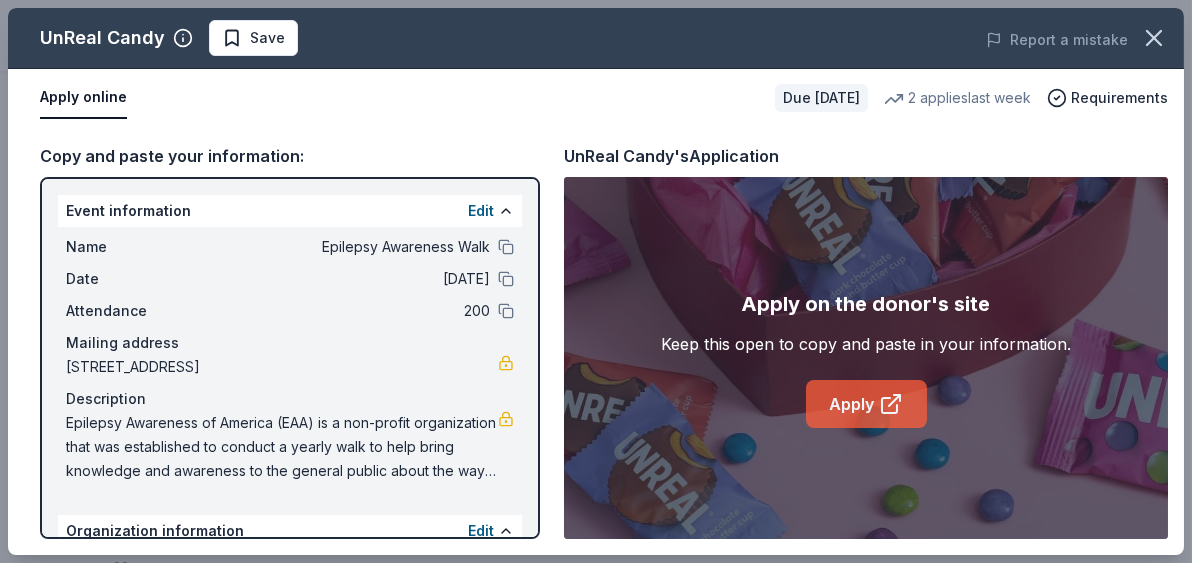 click on "Apply" at bounding box center [866, 404] 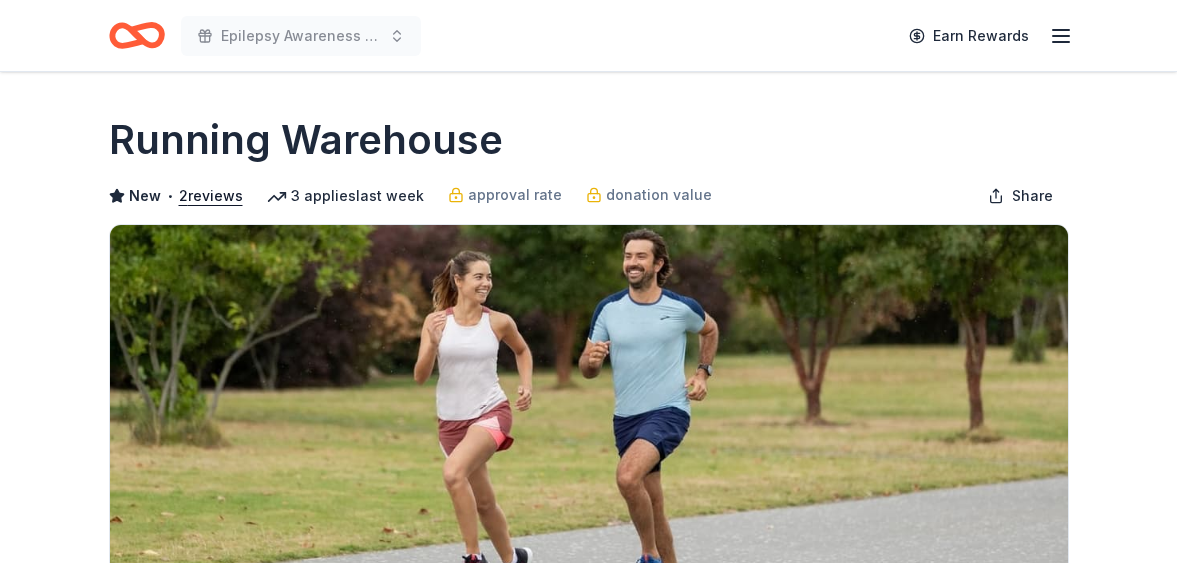 scroll, scrollTop: 0, scrollLeft: 0, axis: both 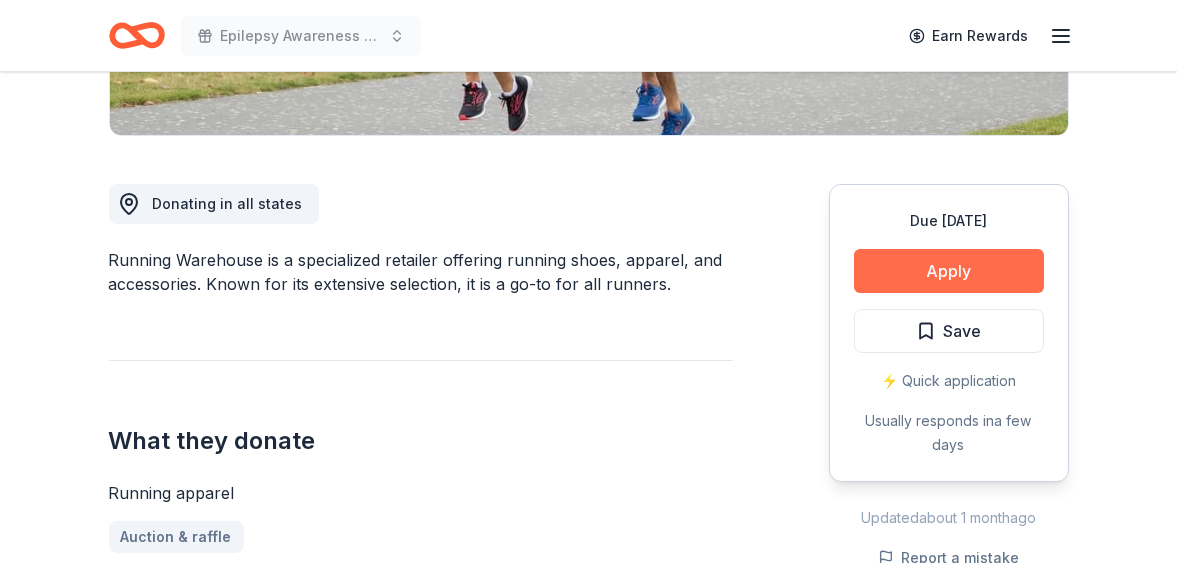 click on "Apply" at bounding box center (949, 271) 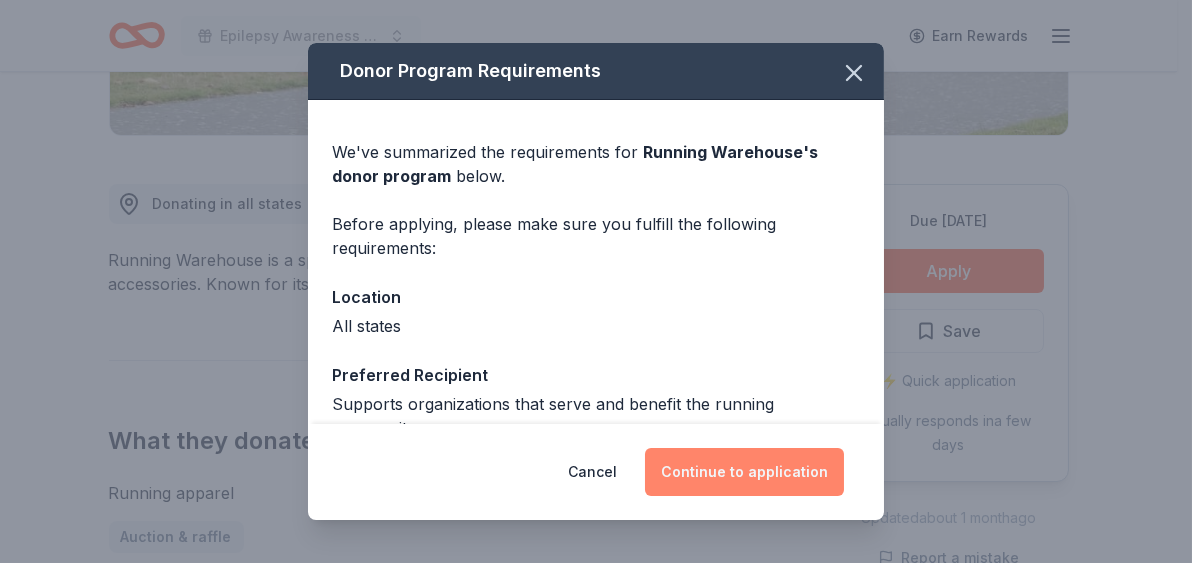 click on "Continue to application" at bounding box center (744, 472) 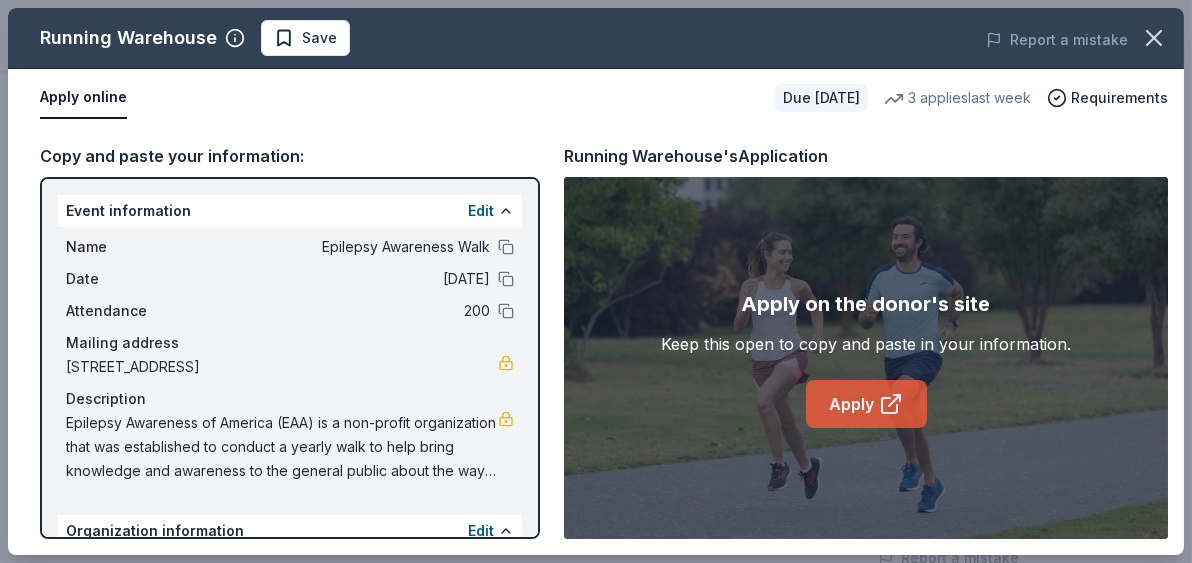 click 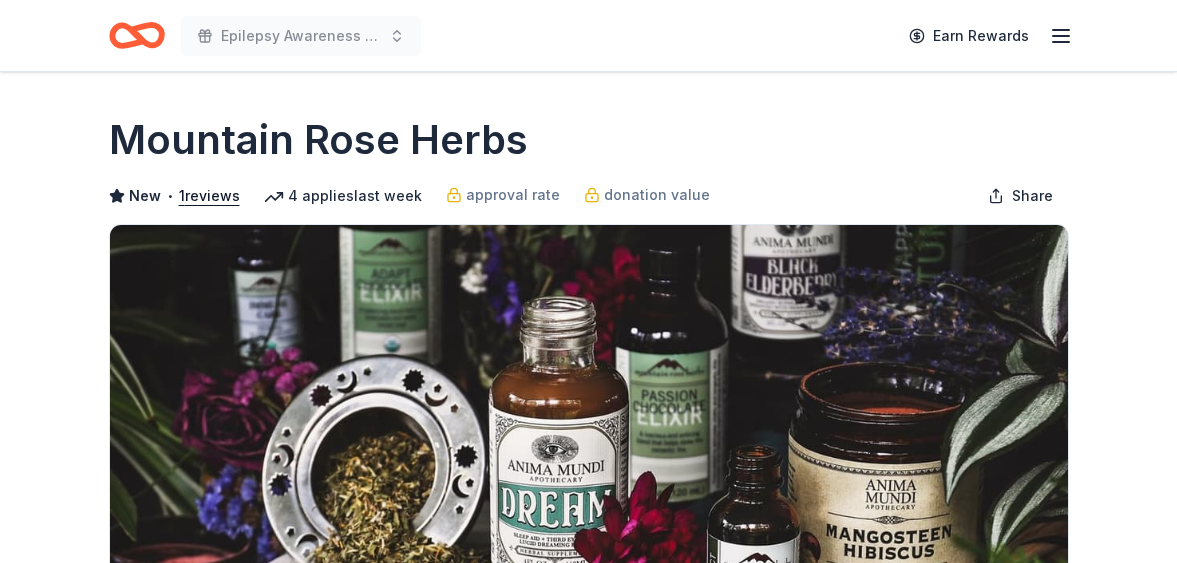 scroll, scrollTop: 0, scrollLeft: 0, axis: both 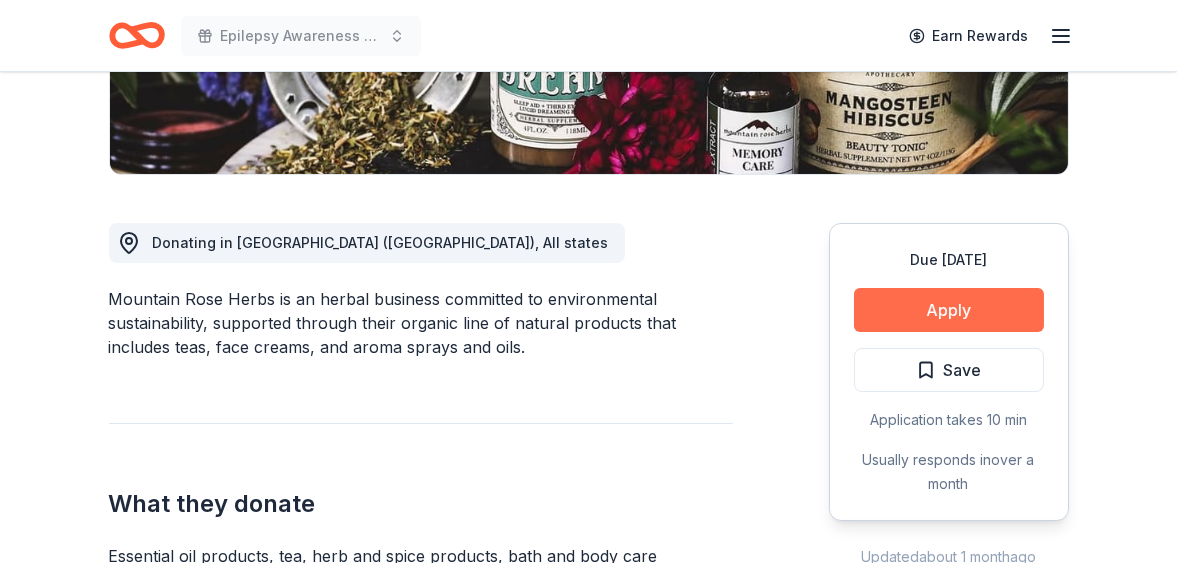 click on "Apply" at bounding box center [949, 310] 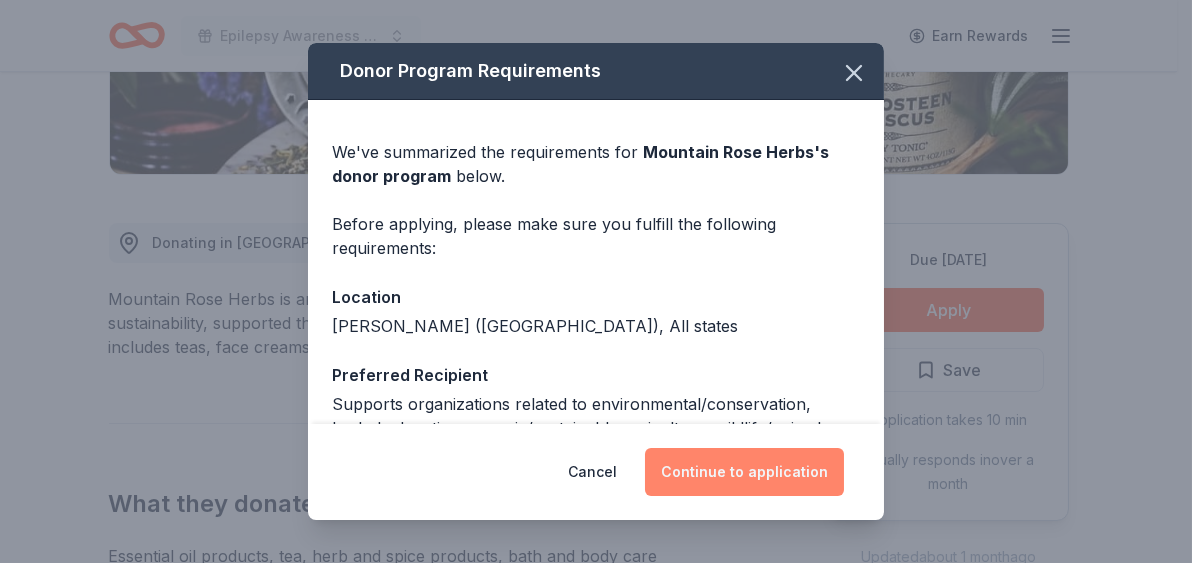 click on "Continue to application" at bounding box center [744, 472] 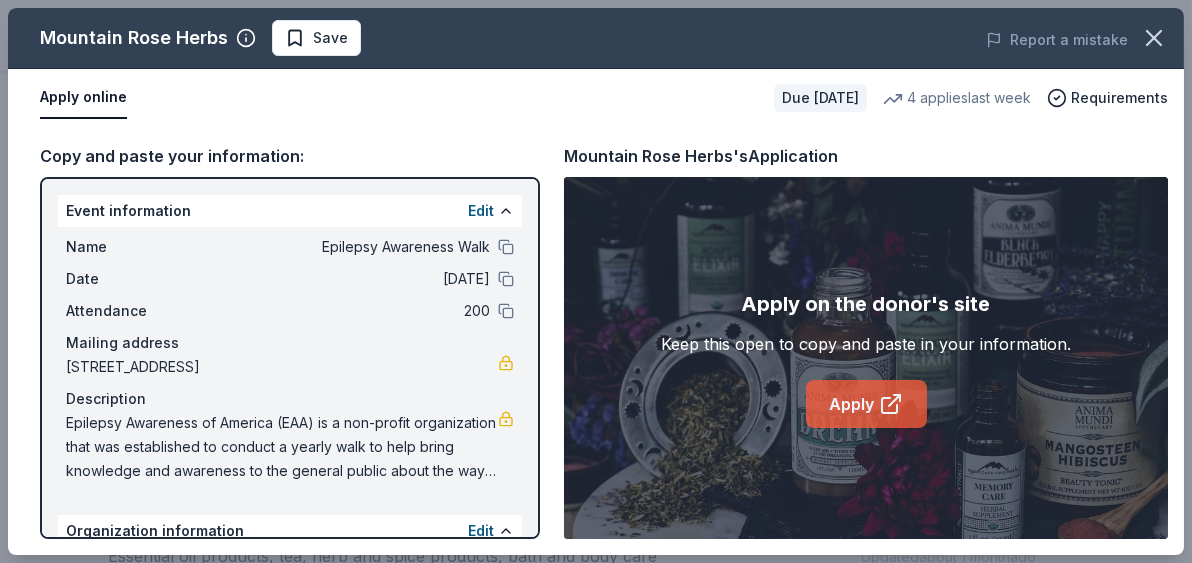 click 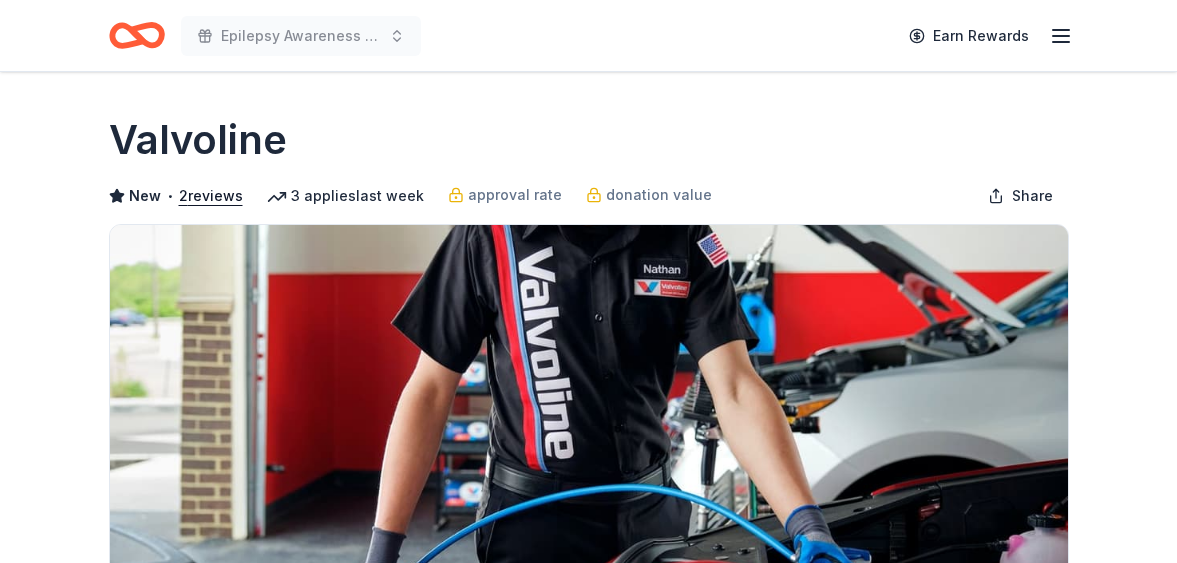 scroll, scrollTop: 0, scrollLeft: 0, axis: both 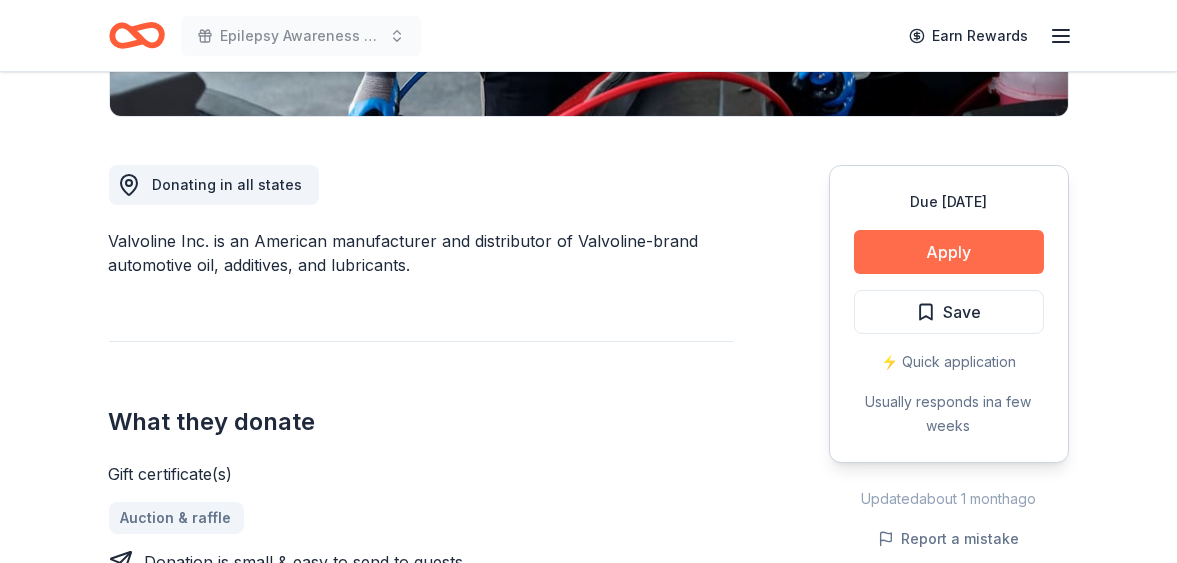 click on "Apply" at bounding box center (949, 252) 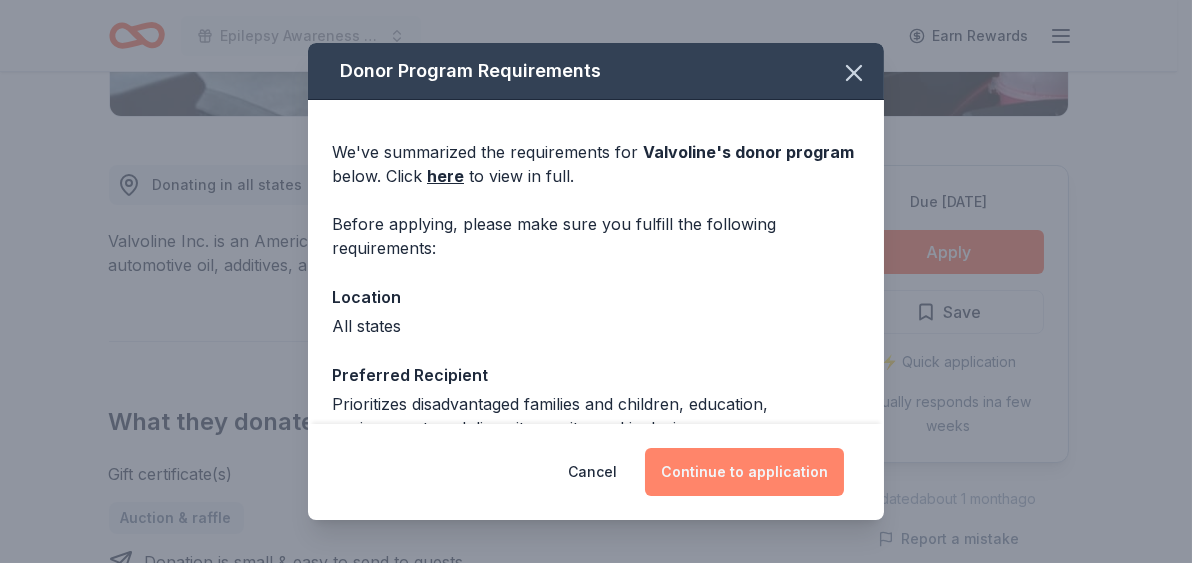 click on "Continue to application" at bounding box center (744, 472) 